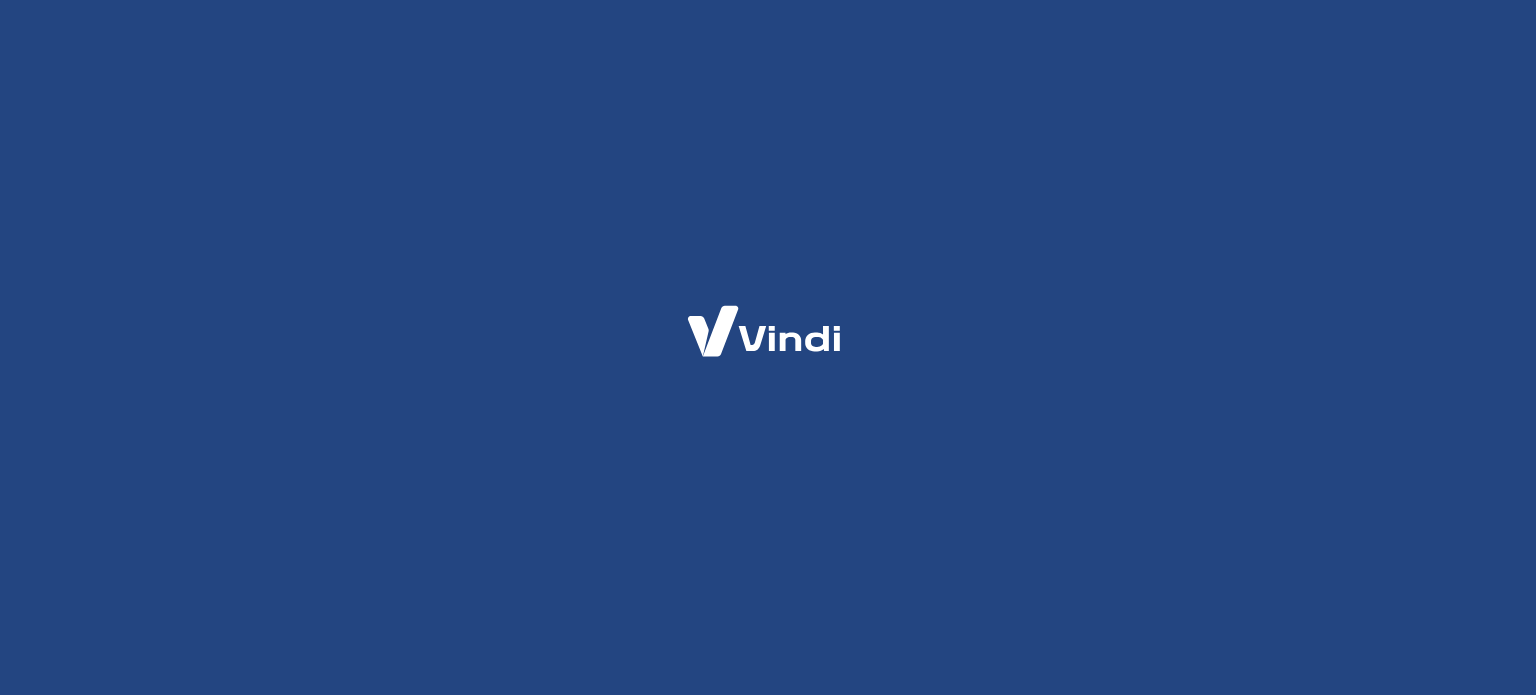 scroll, scrollTop: 0, scrollLeft: 0, axis: both 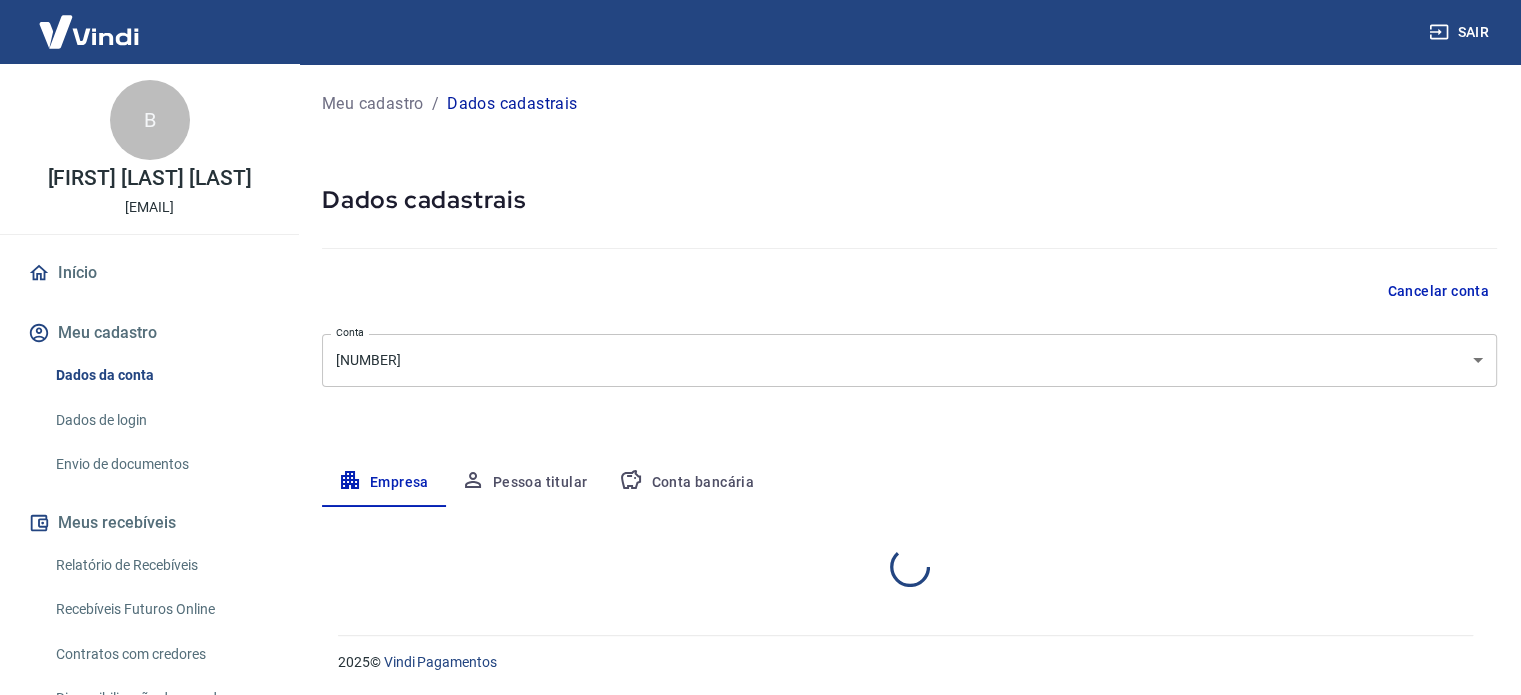 select on "GO" 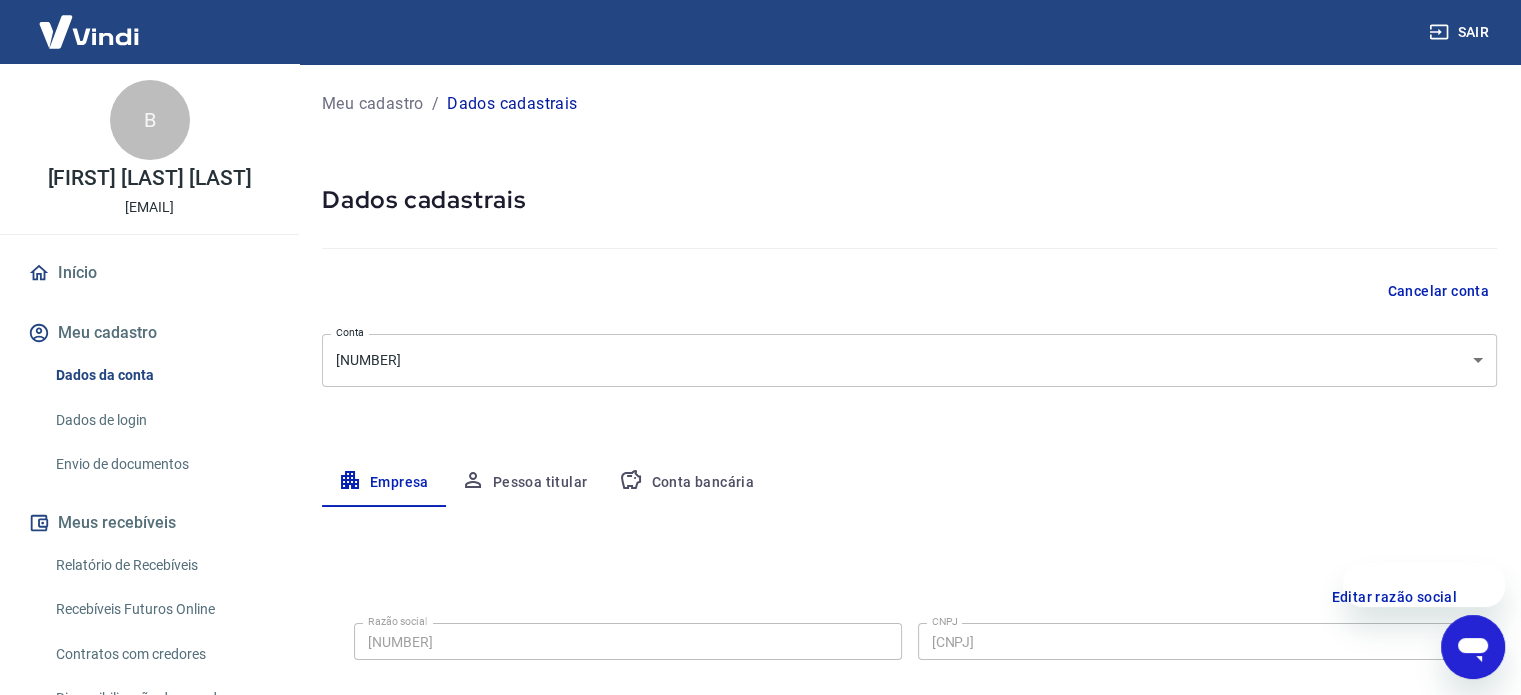 scroll, scrollTop: 0, scrollLeft: 0, axis: both 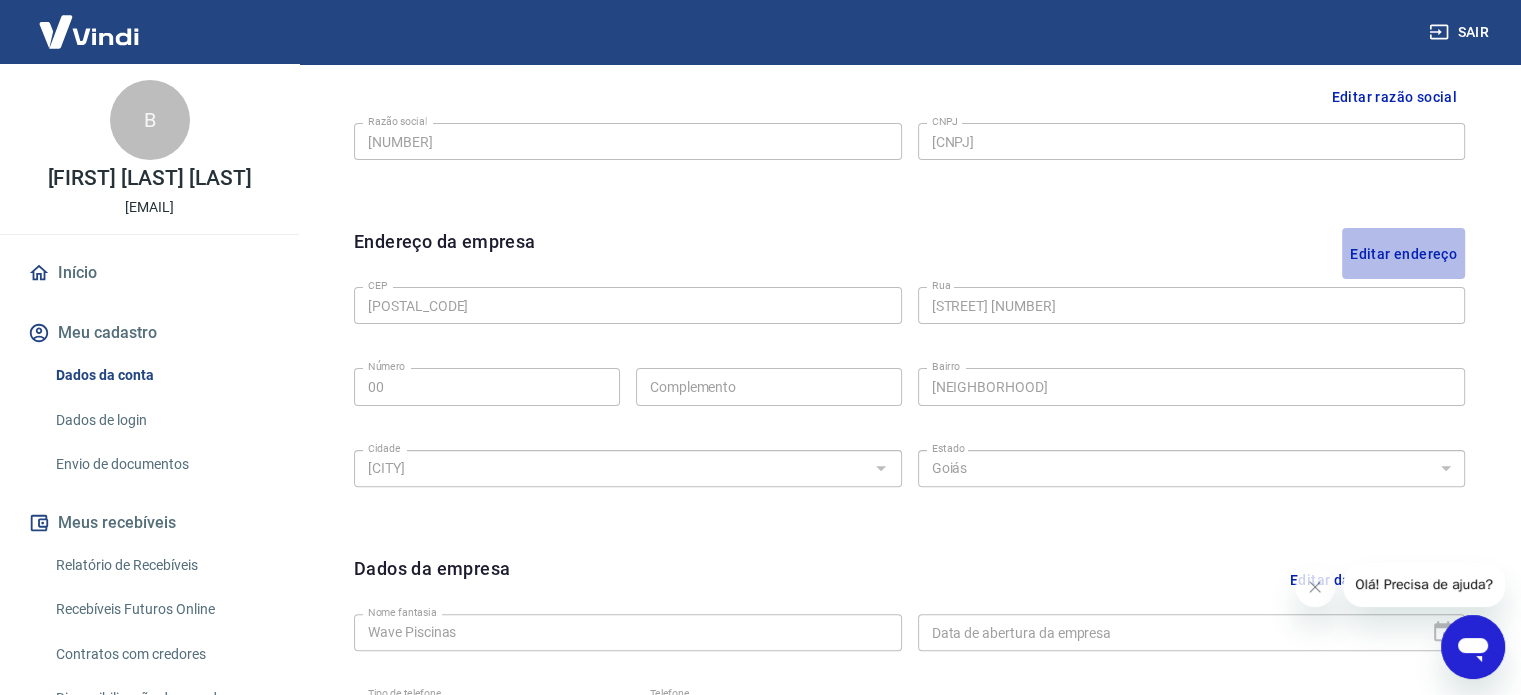 click on "Editar endereço" at bounding box center [1403, 253] 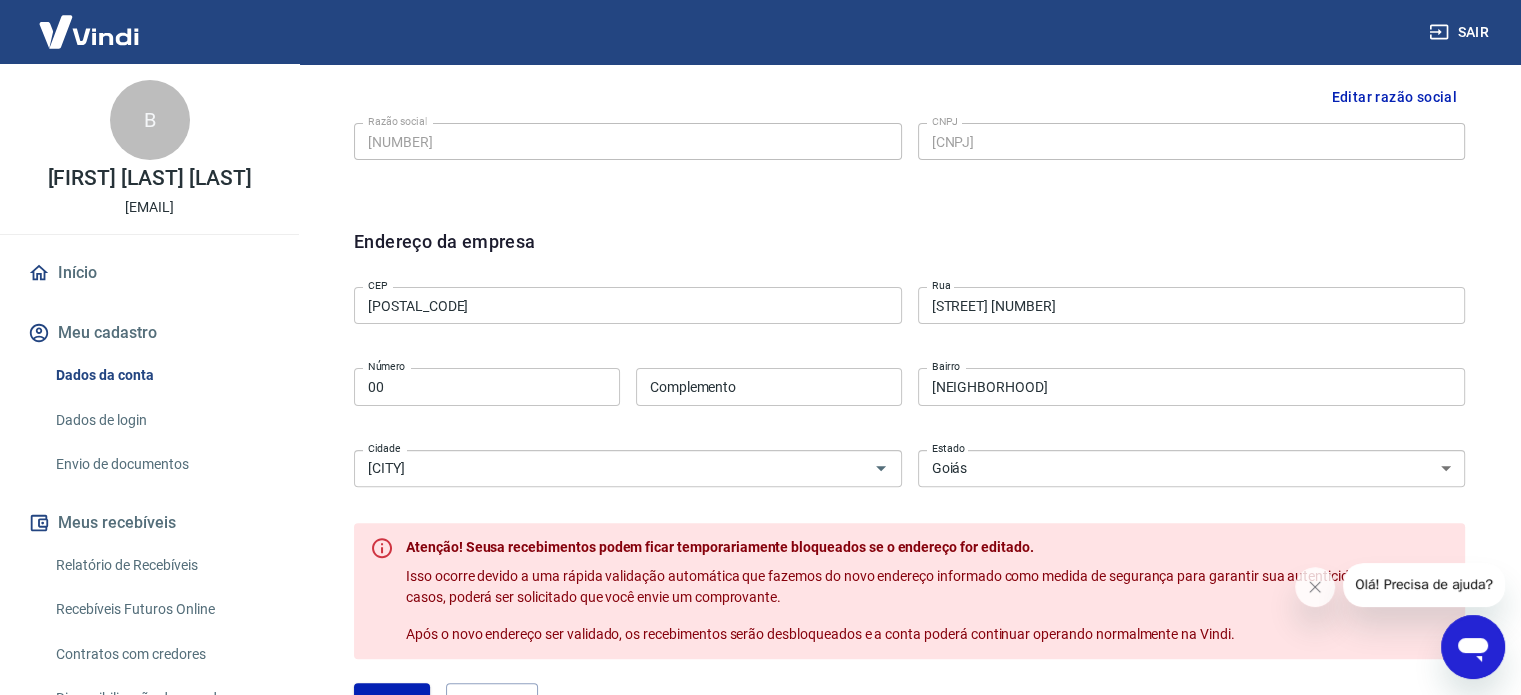 click on "[POSTAL_CODE]" at bounding box center [628, 305] 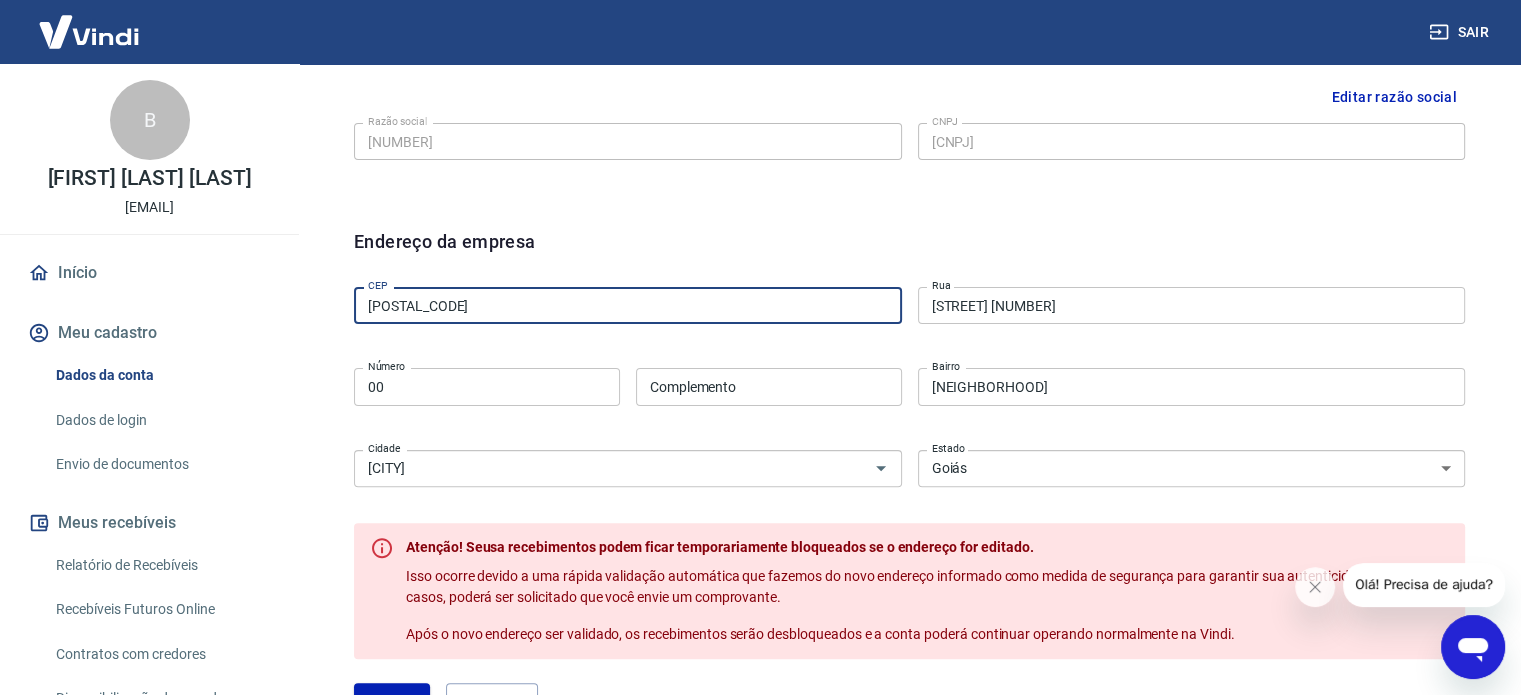 click on "[POSTAL_CODE]" at bounding box center [628, 305] 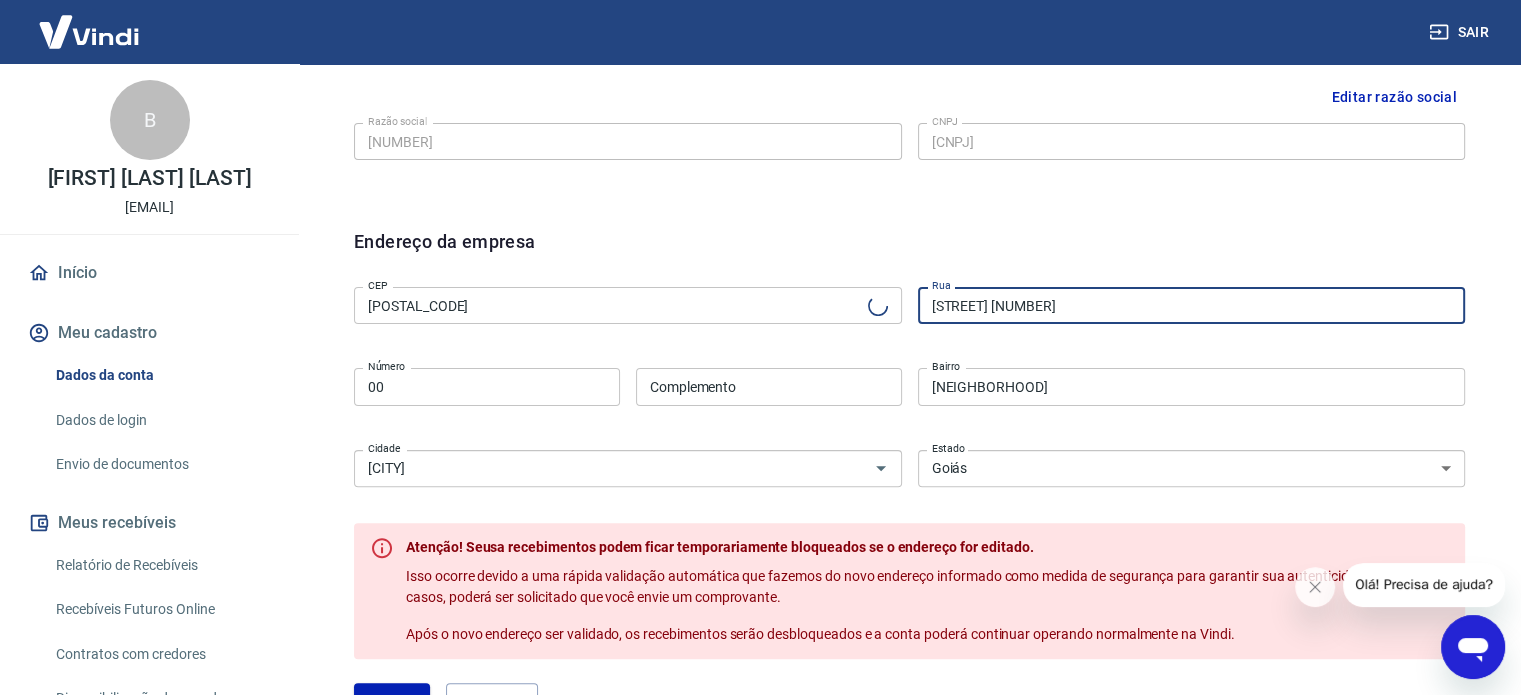 type on "Avenida Independência" 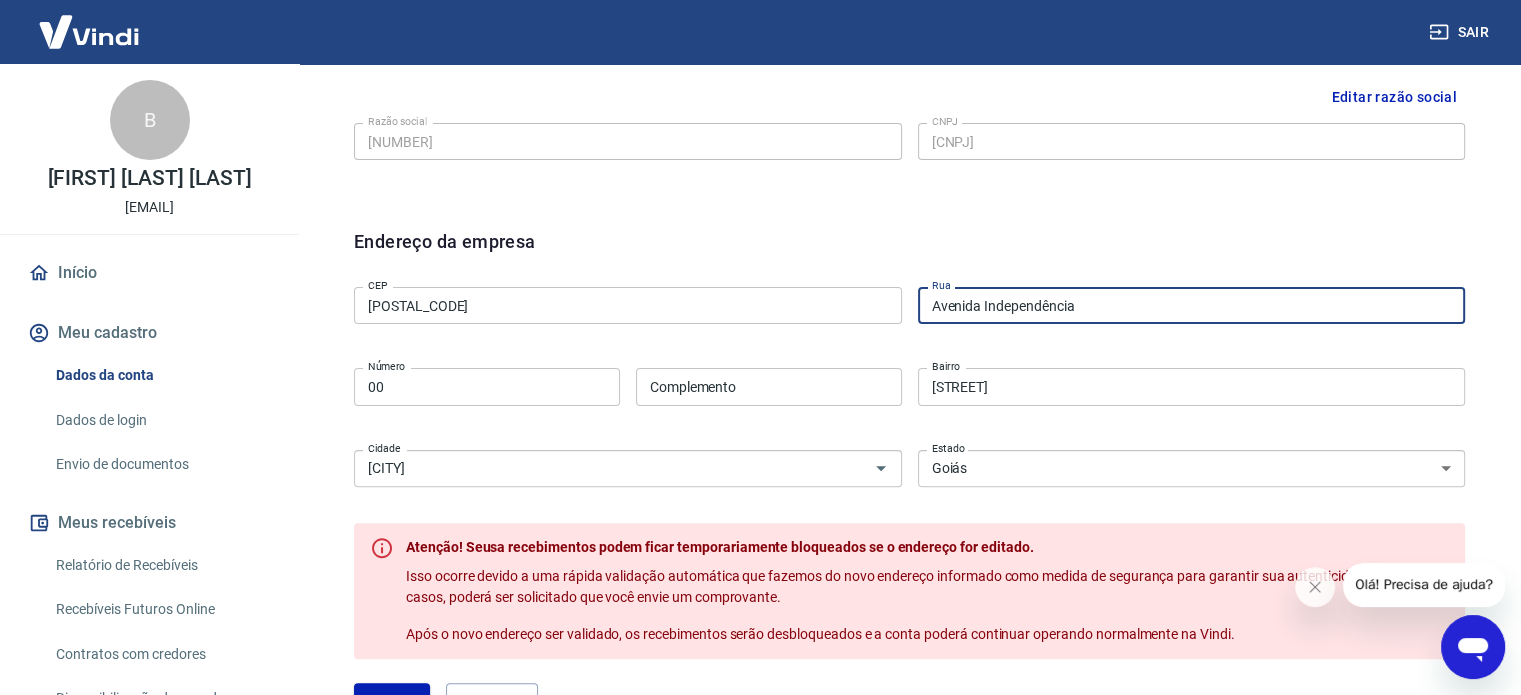 click on "Complemento" at bounding box center (769, 386) 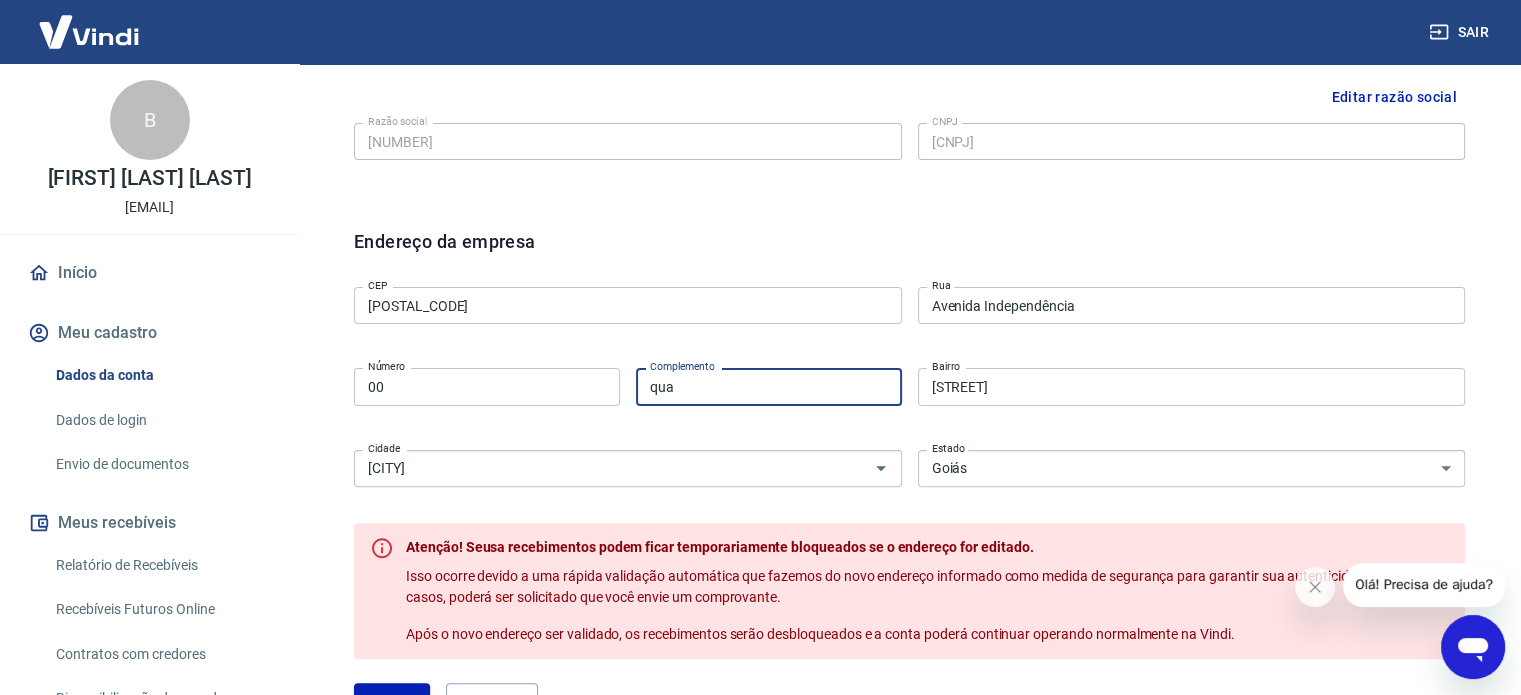 type on "[STREET] [NUMBER]" 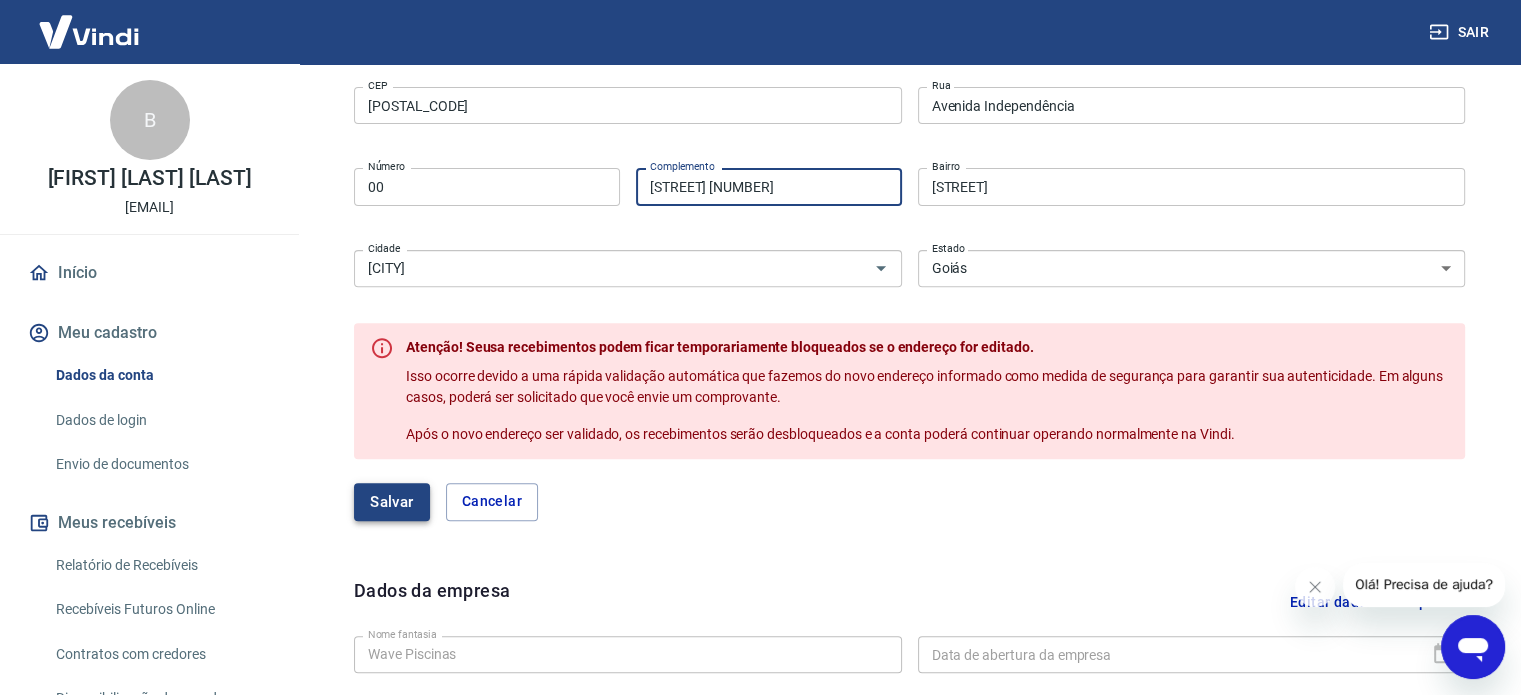 click on "Salvar" at bounding box center [392, 502] 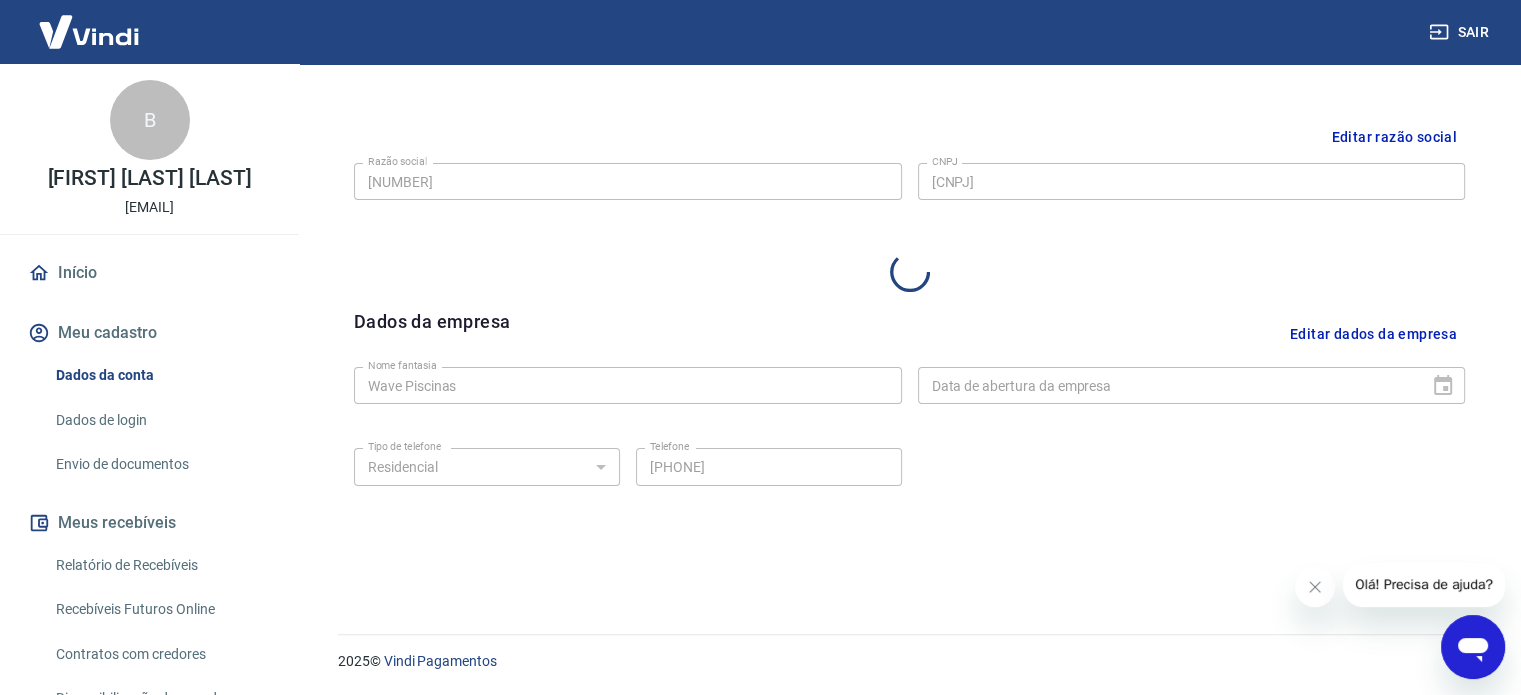 select on "GO" 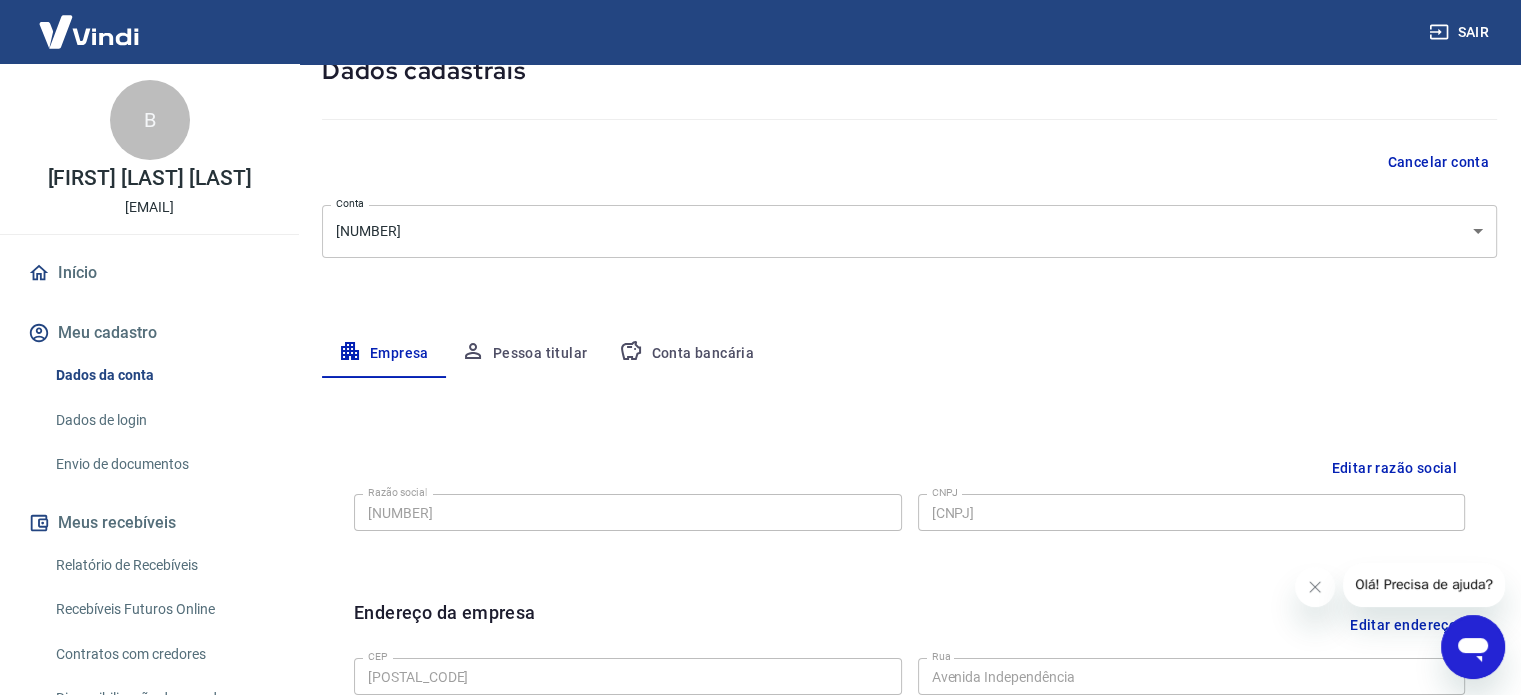 scroll, scrollTop: 0, scrollLeft: 0, axis: both 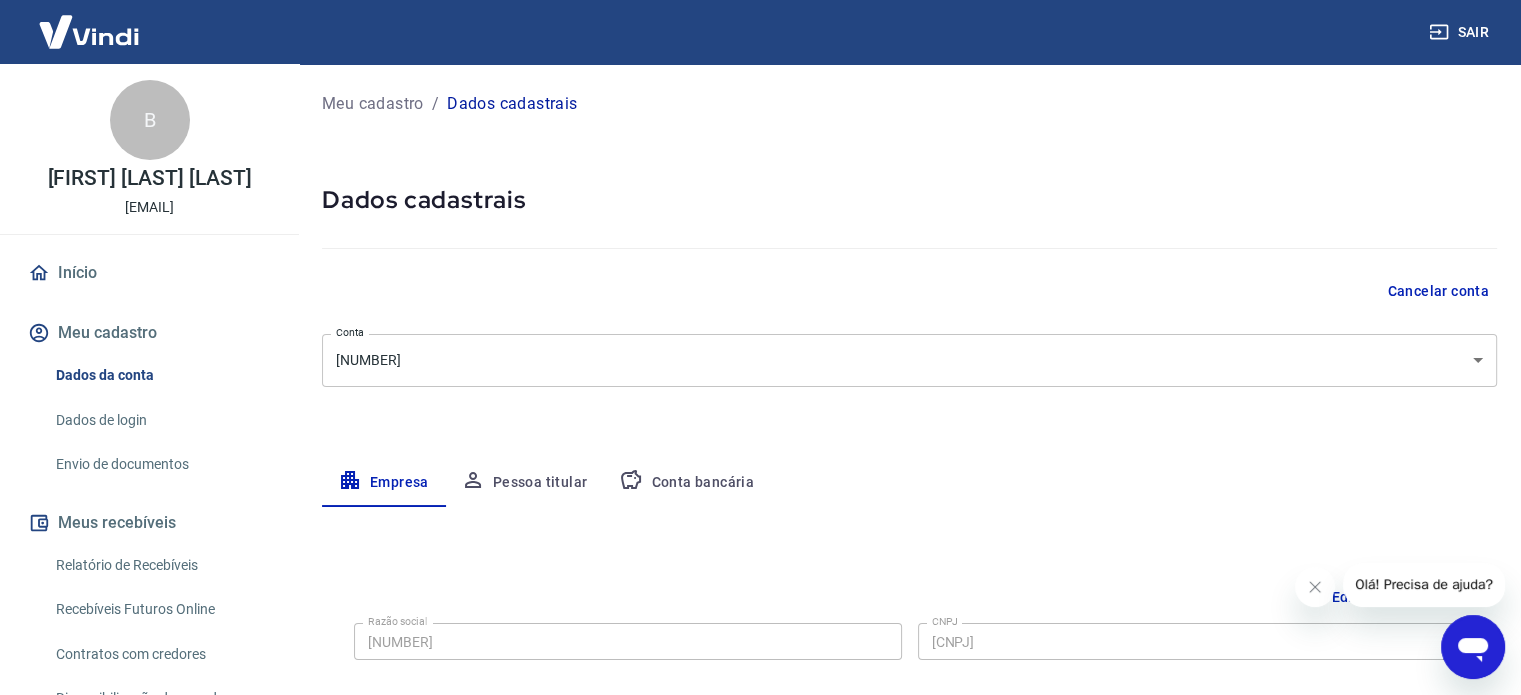 click on "Pessoa titular" at bounding box center [524, 483] 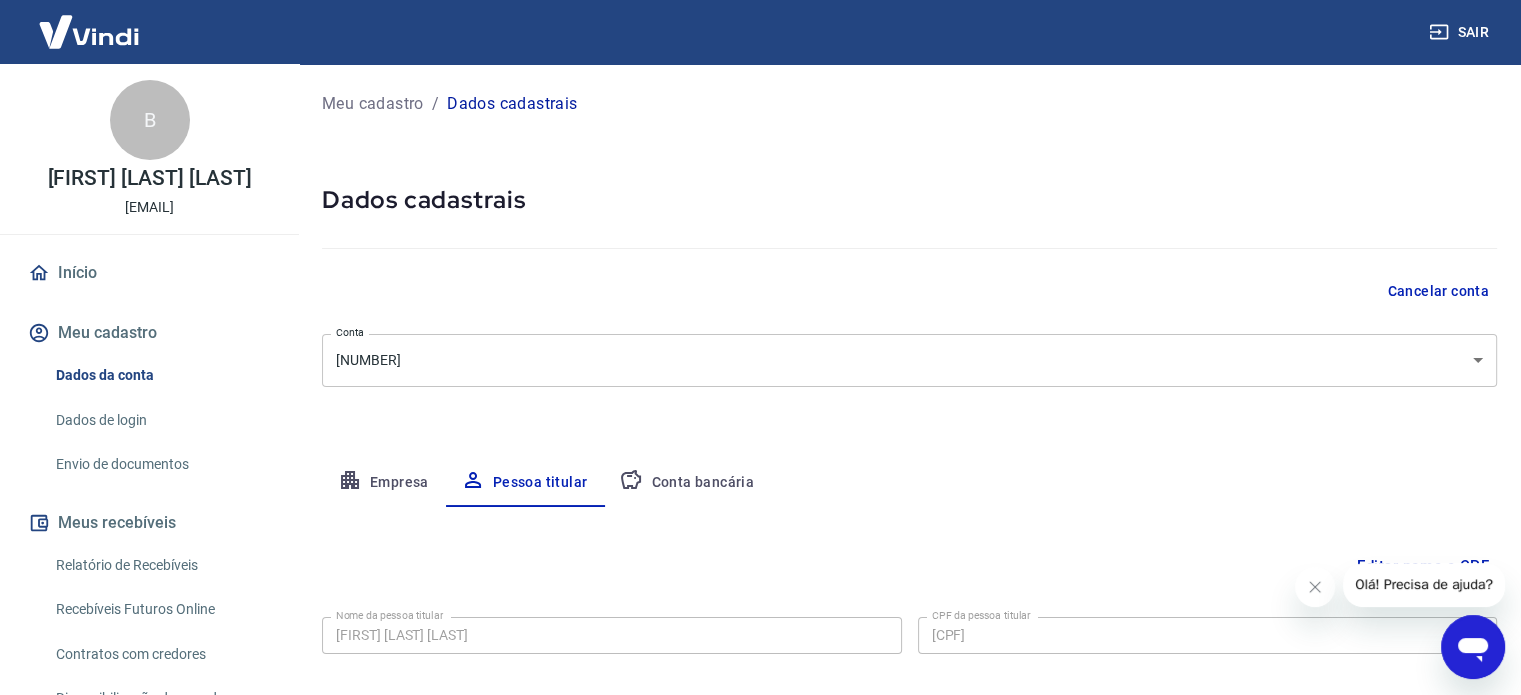 scroll, scrollTop: 104, scrollLeft: 0, axis: vertical 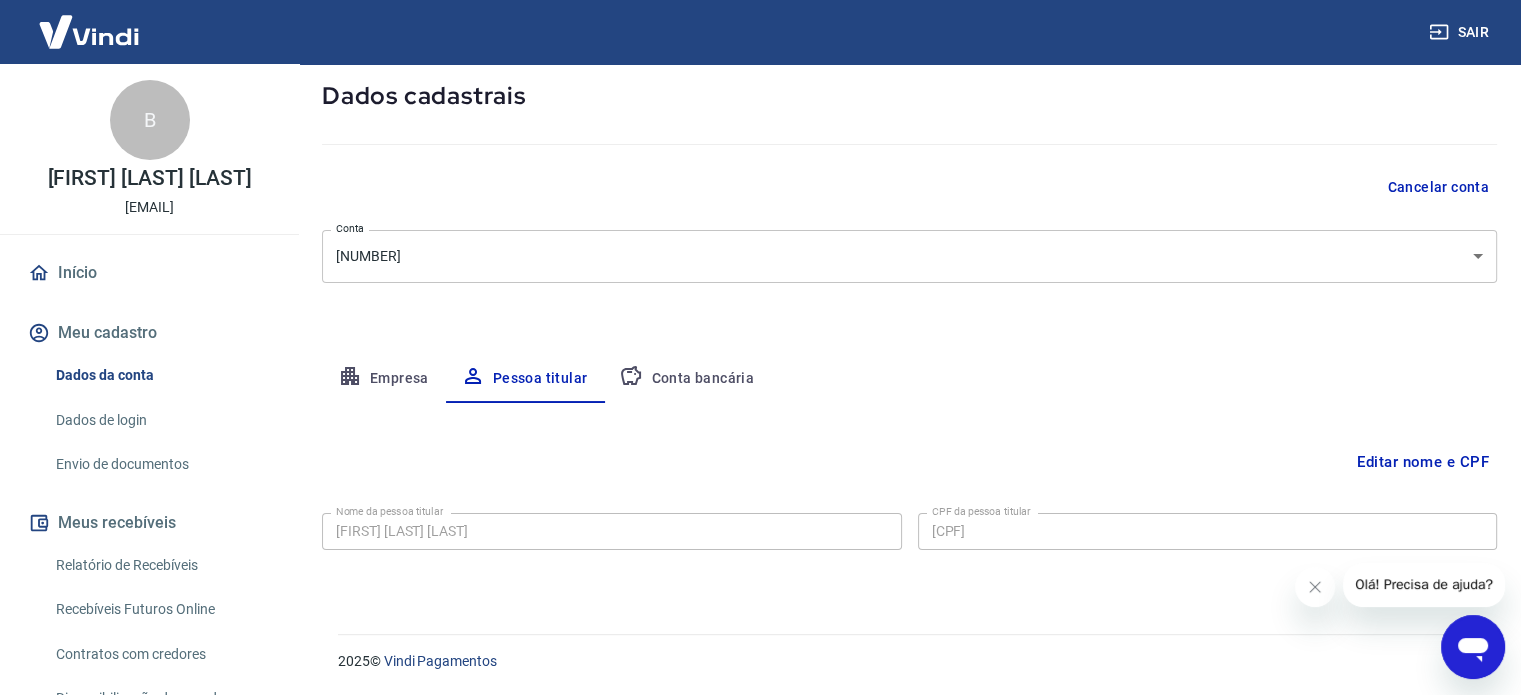 click on "Conta bancária" at bounding box center (686, 379) 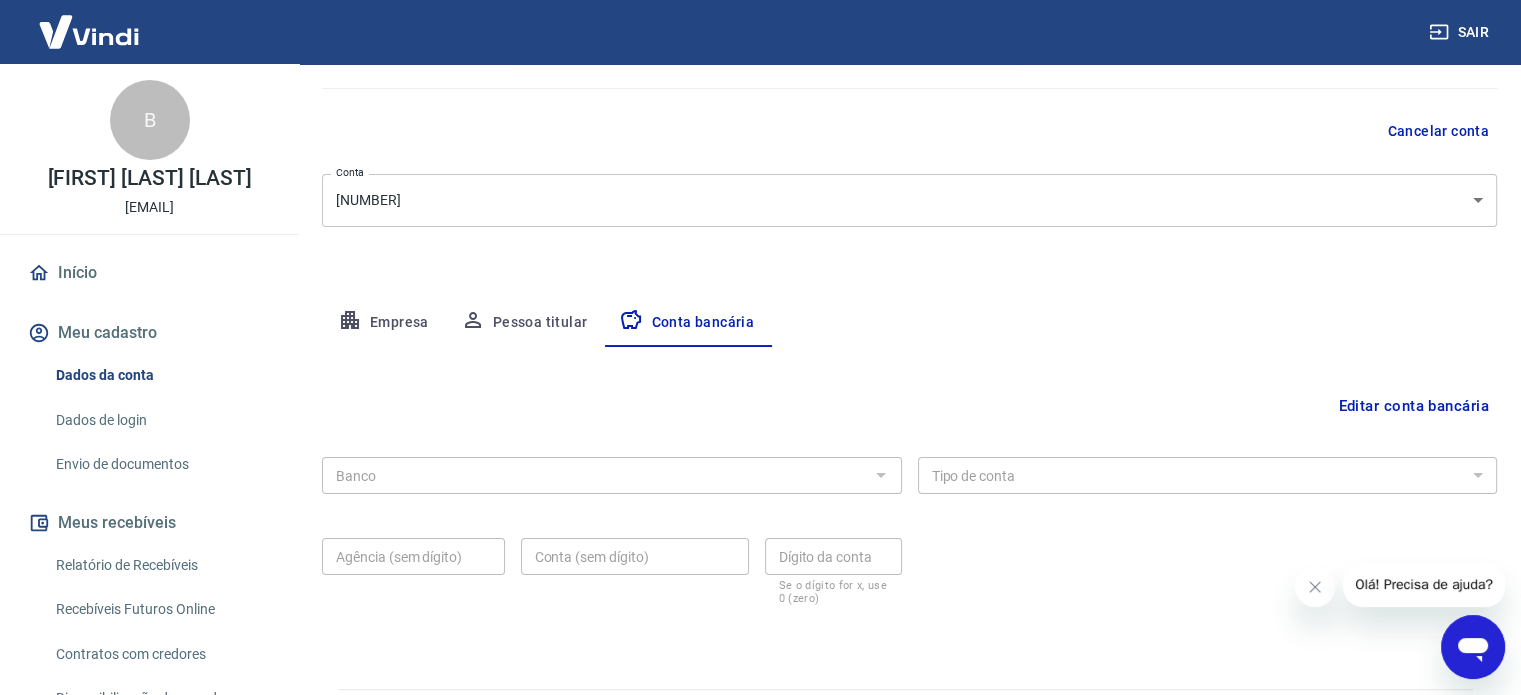 scroll, scrollTop: 215, scrollLeft: 0, axis: vertical 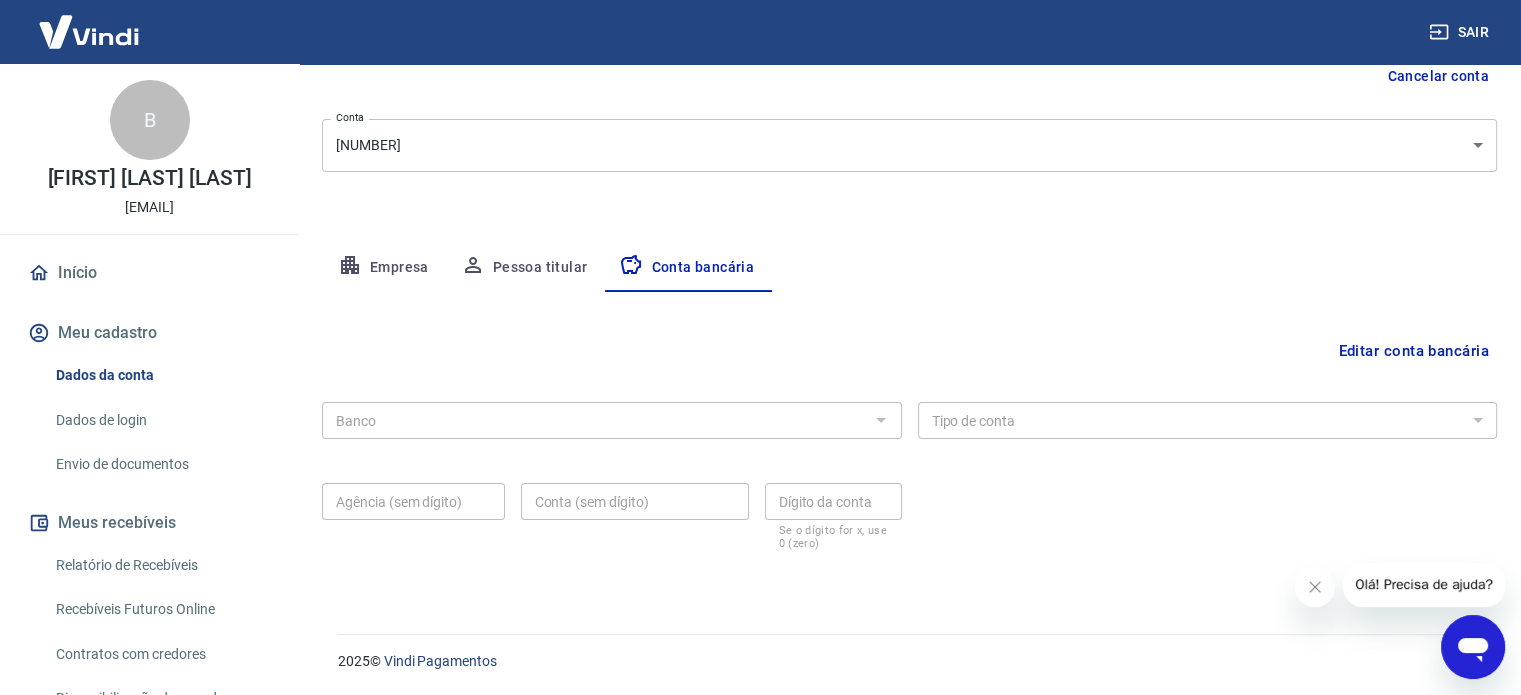 click on "Meu cadastro / Dados cadastrais Dados cadastrais Cancelar conta Conta 201328372 [object Object] Conta Empresa Pessoa titular Conta bancária Editar conta bancária Banco Banco Tipo de conta Conta Corrente Conta Poupança Tipo de conta Agência (sem dígito) Agência (sem dígito) Conta (sem dígito) Conta (sem dígito) Dígito da conta Dígito da conta Se o dígito for x, use 0 (zero) Atenção Ao cadastrar uma nova conta bancária, faremos um crédito de valor simbólico na conta bancária informada. Este crédito é apenas para verificação de segurança e será feito automaticamente após a alteração da conta. Salvar Cancelar" at bounding box center (909, 229) 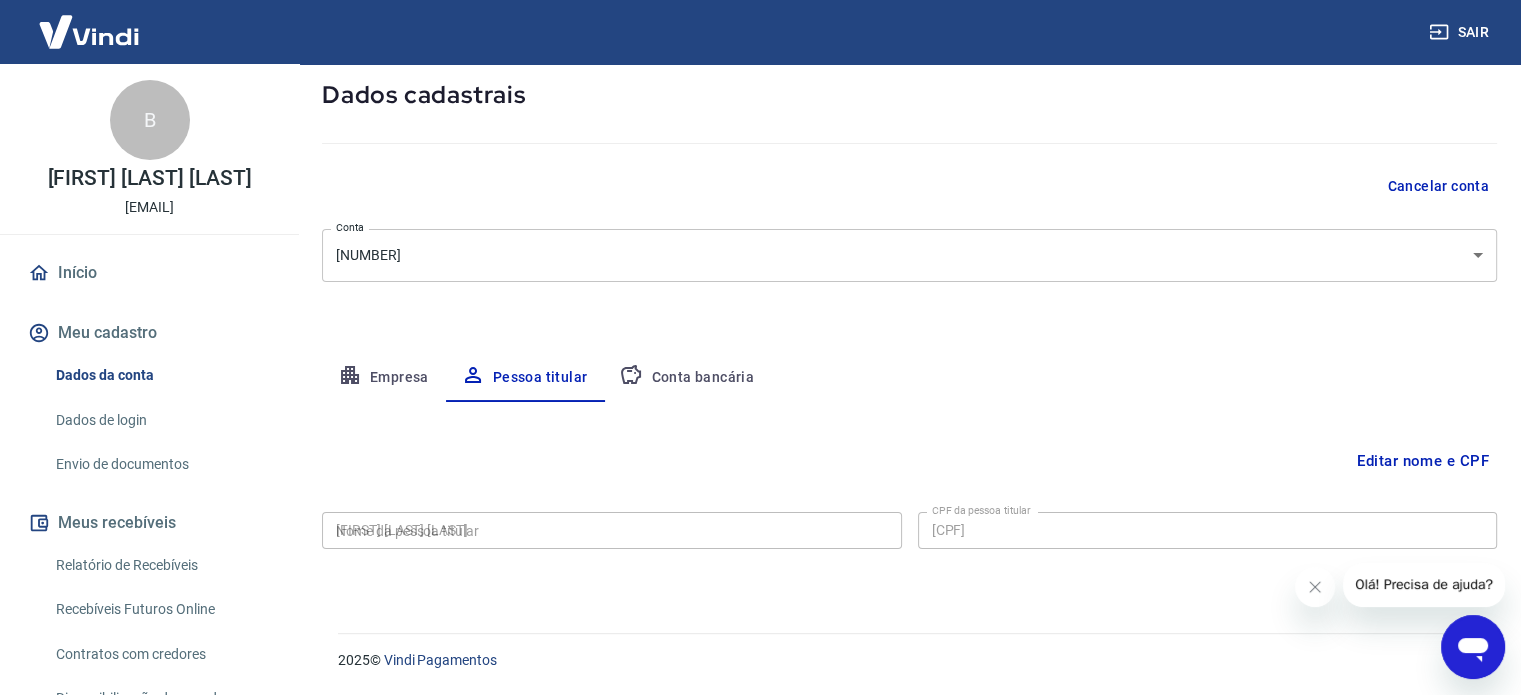 type on "[CPF]" 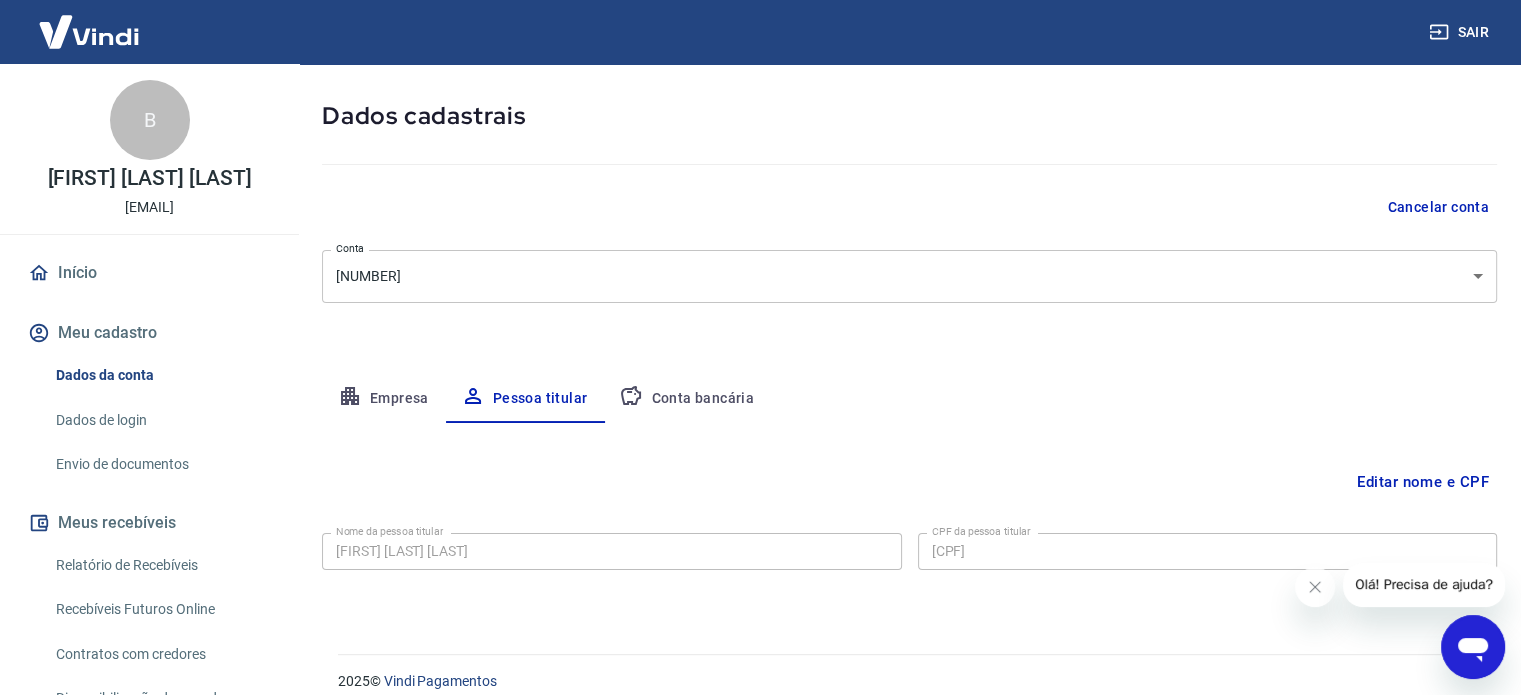 scroll, scrollTop: 104, scrollLeft: 0, axis: vertical 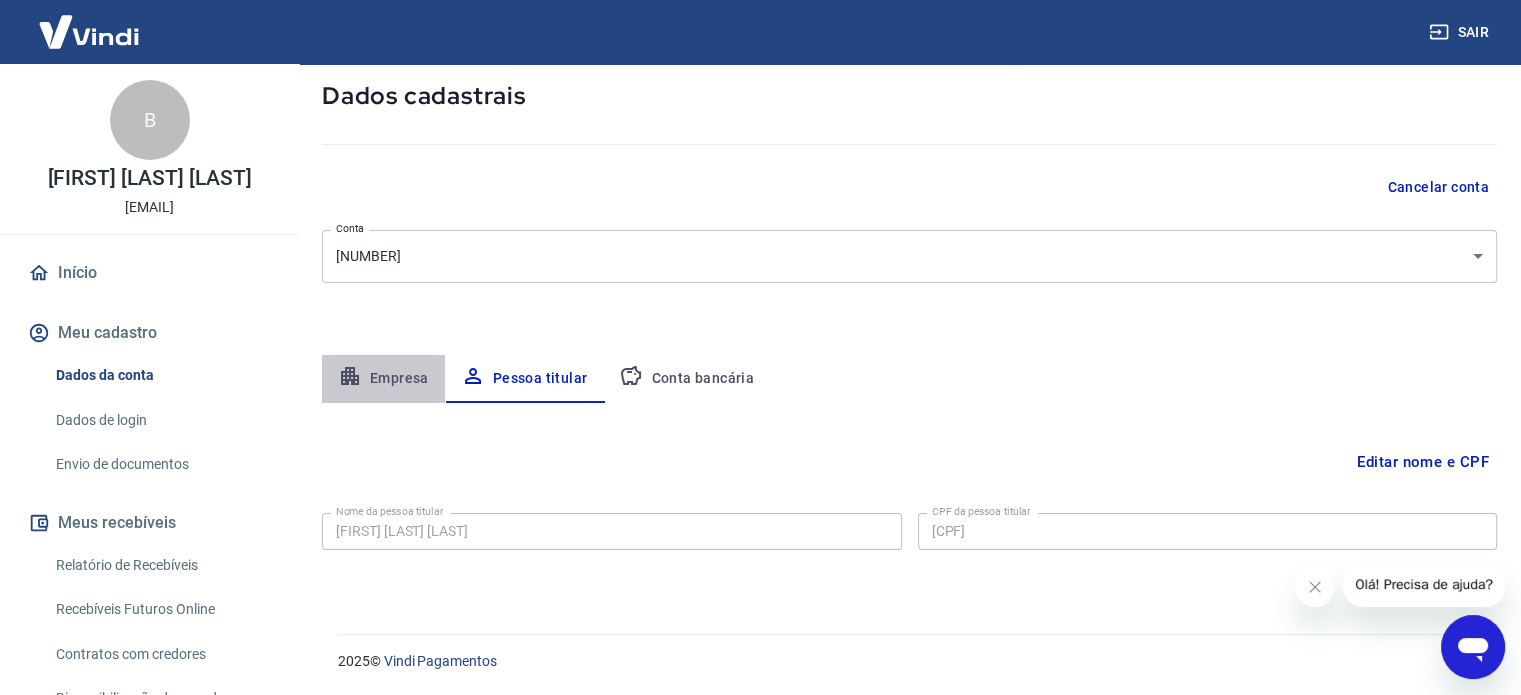 click on "Empresa" at bounding box center [383, 379] 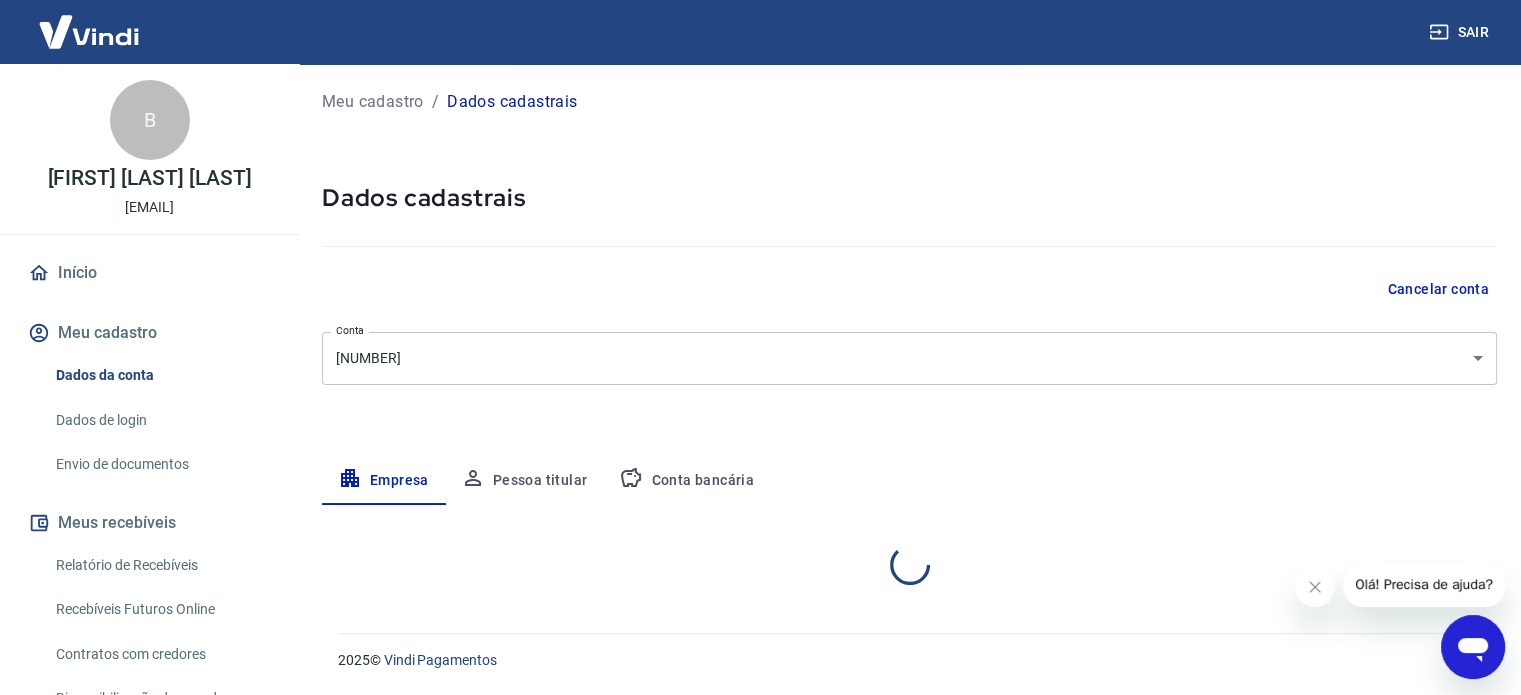 scroll, scrollTop: 0, scrollLeft: 0, axis: both 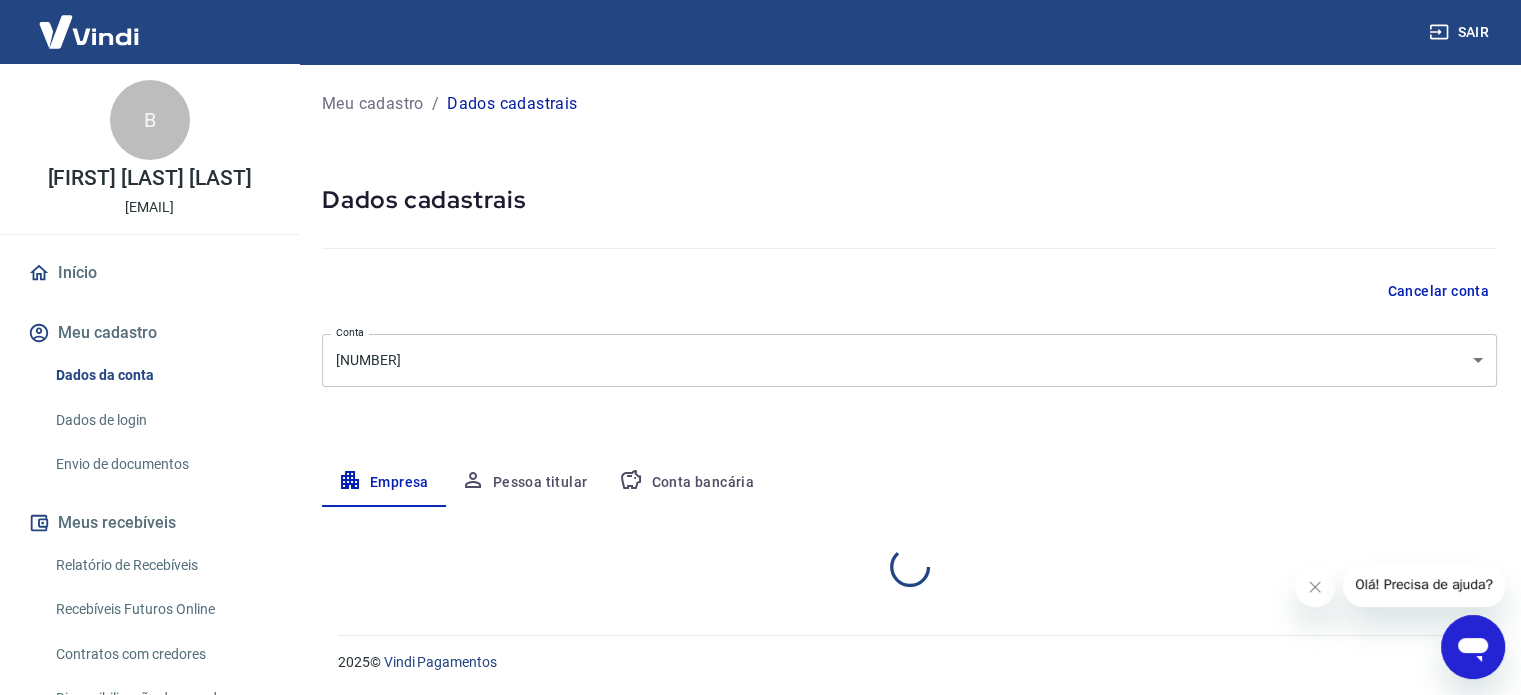 select on "GO" 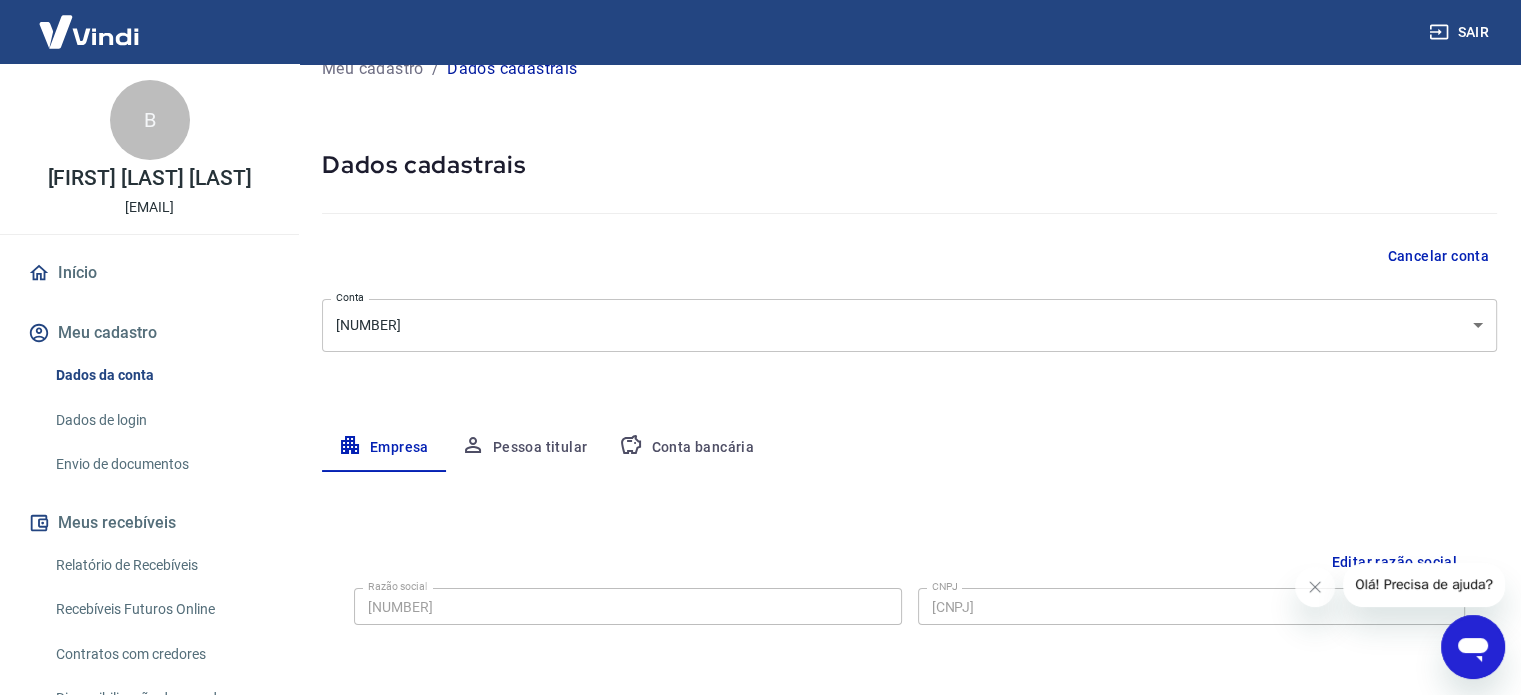 scroll, scrollTop: 0, scrollLeft: 0, axis: both 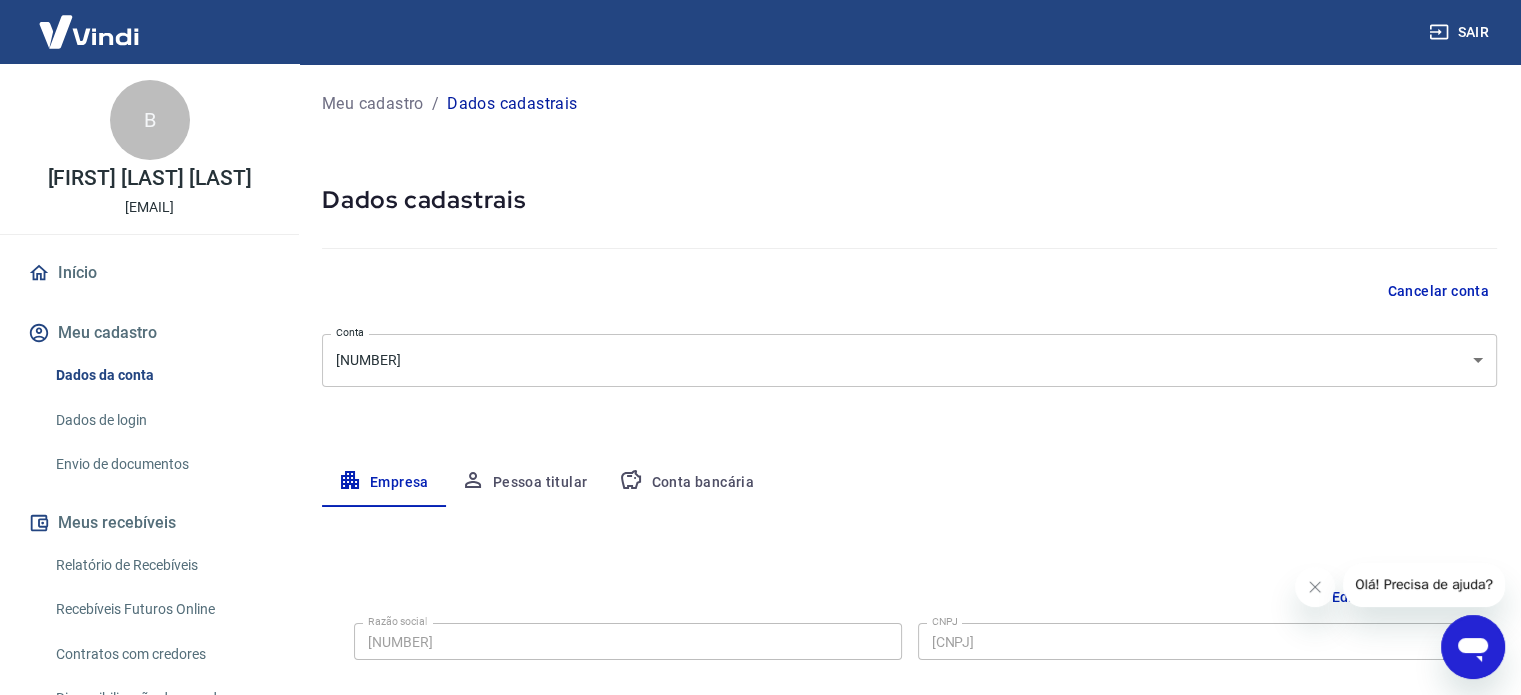 click on "Pessoa titular" at bounding box center [524, 483] 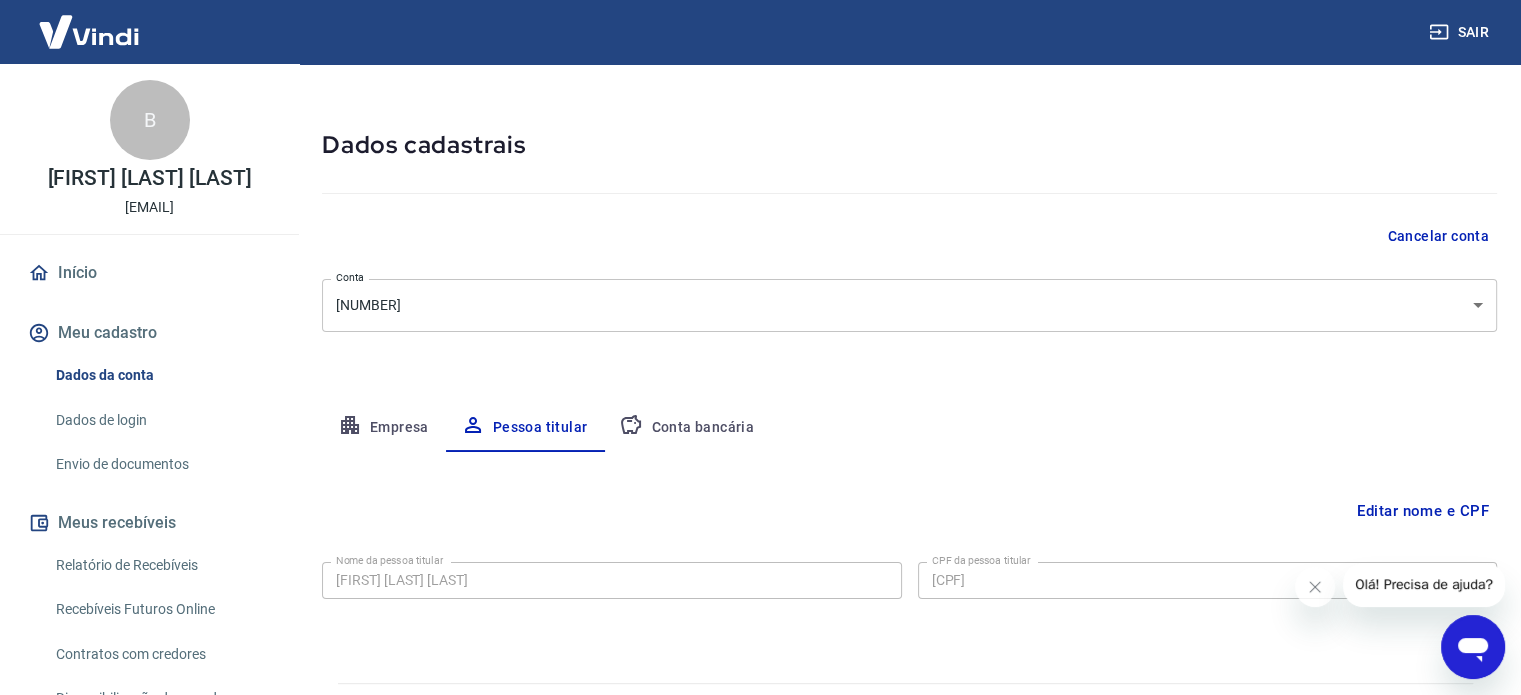 scroll, scrollTop: 104, scrollLeft: 0, axis: vertical 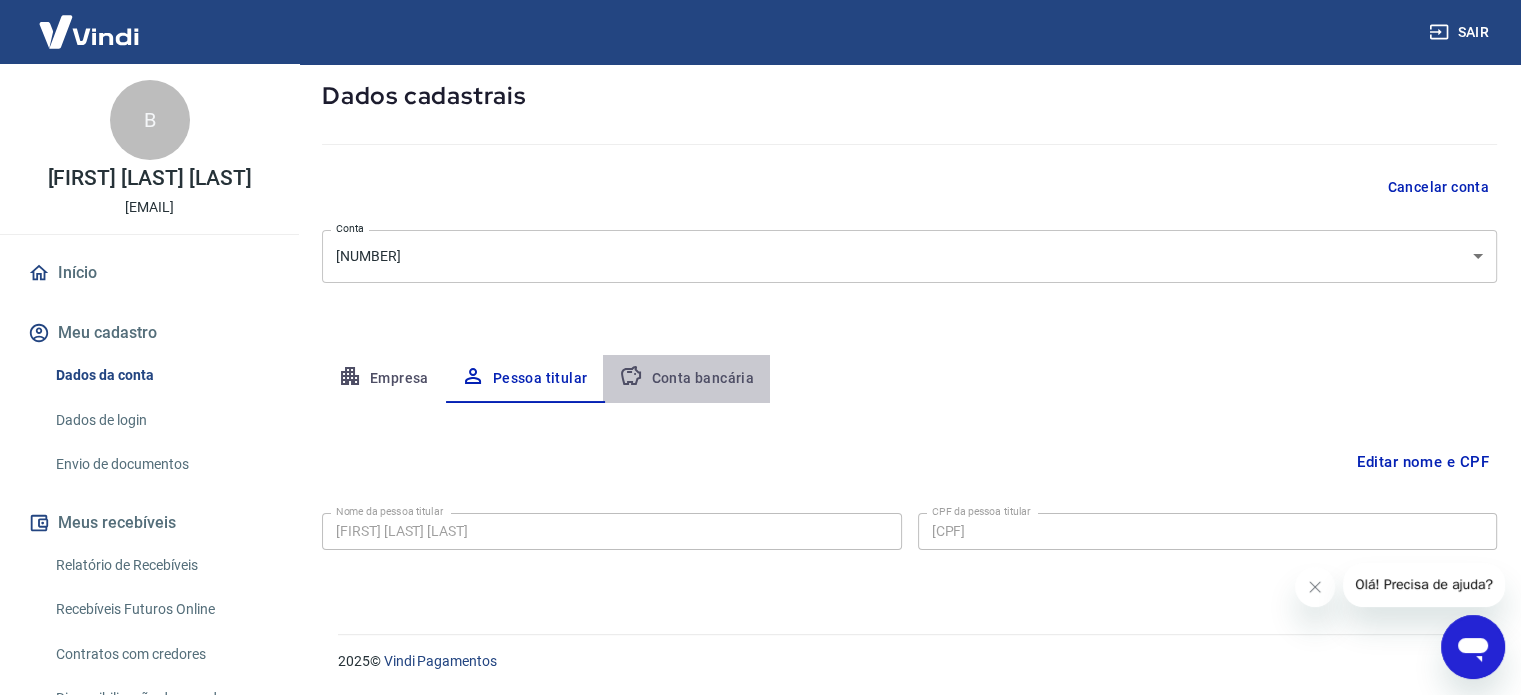 click on "Conta bancária" at bounding box center (686, 379) 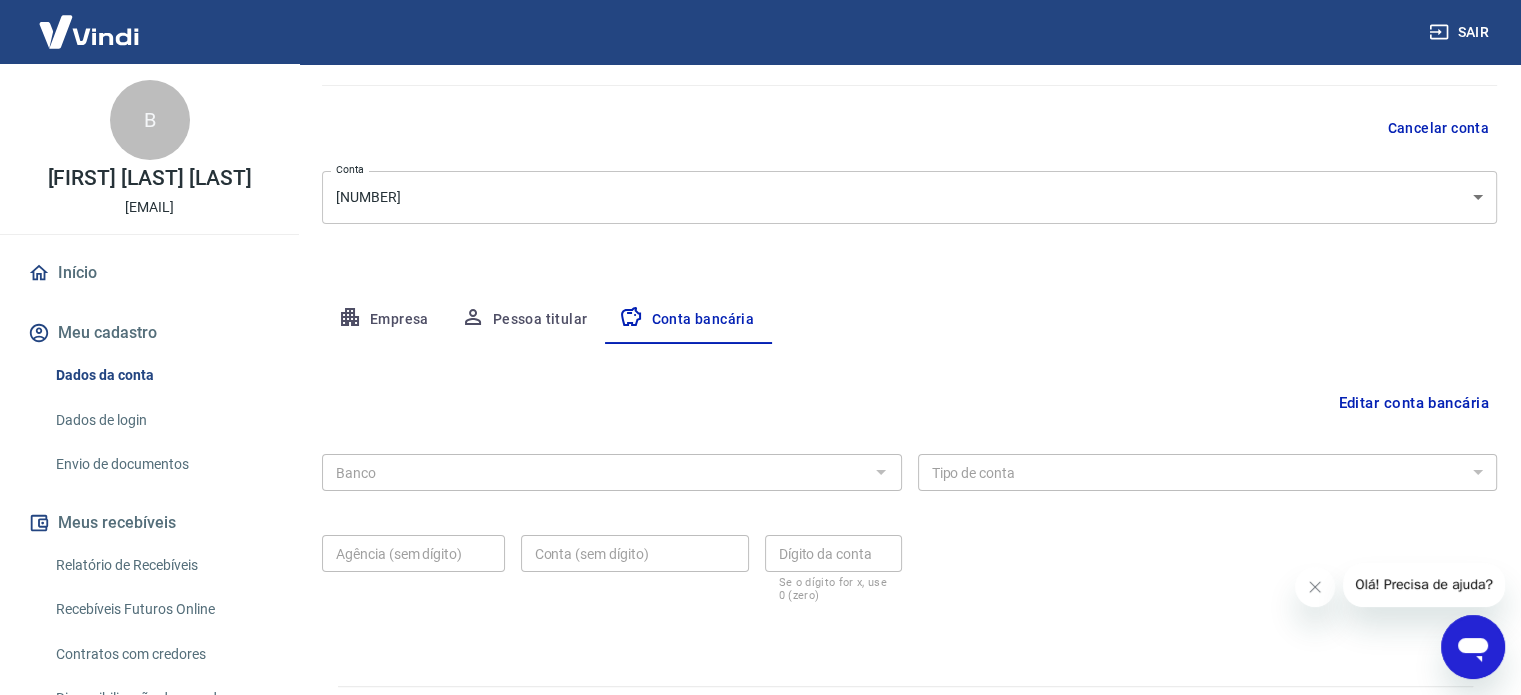 scroll, scrollTop: 215, scrollLeft: 0, axis: vertical 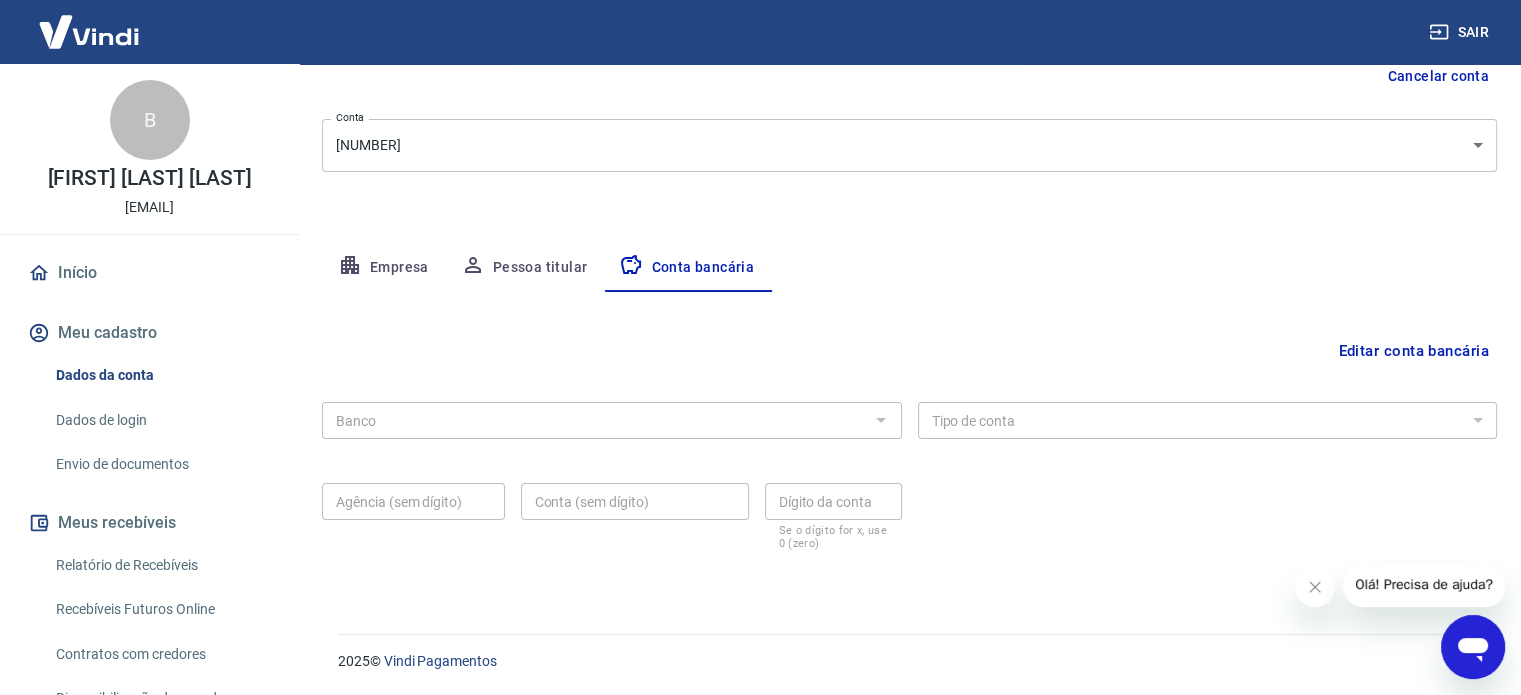 click at bounding box center (880, 420) 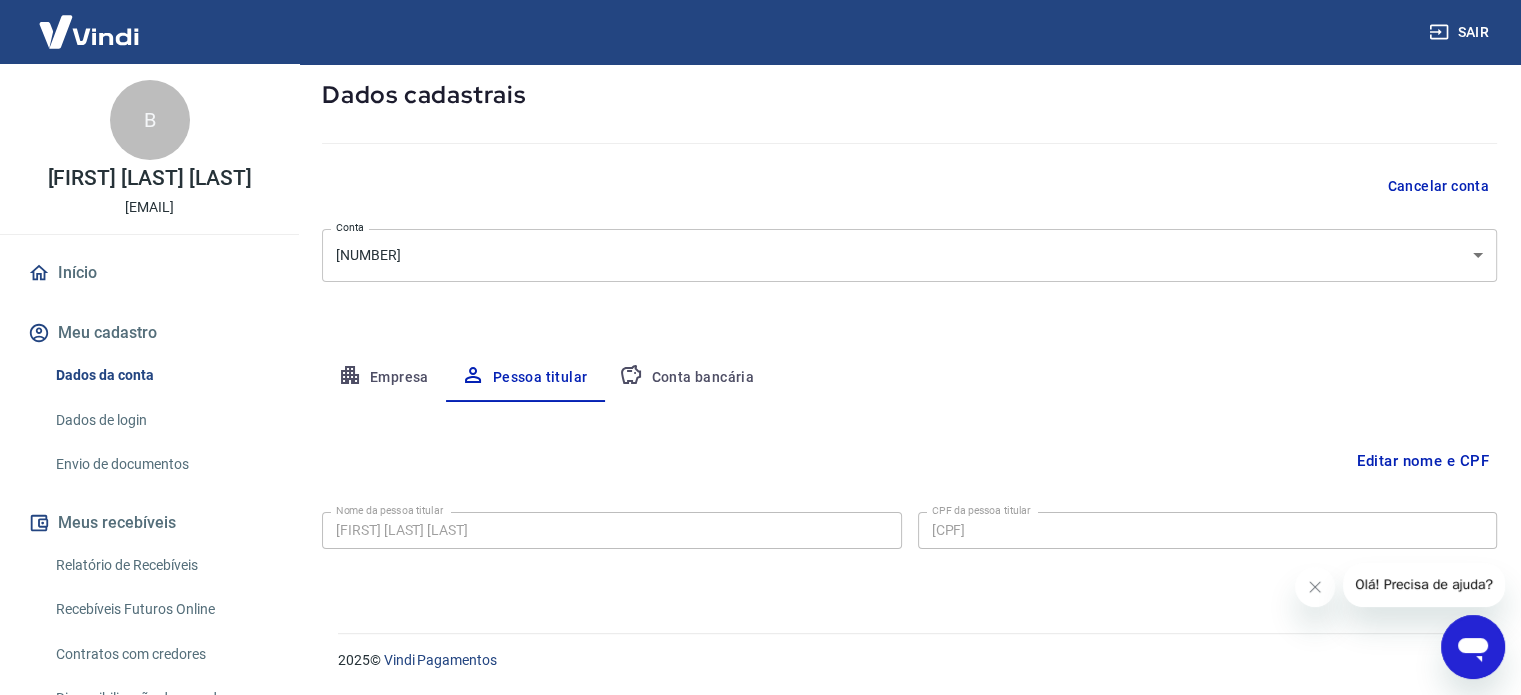 scroll, scrollTop: 104, scrollLeft: 0, axis: vertical 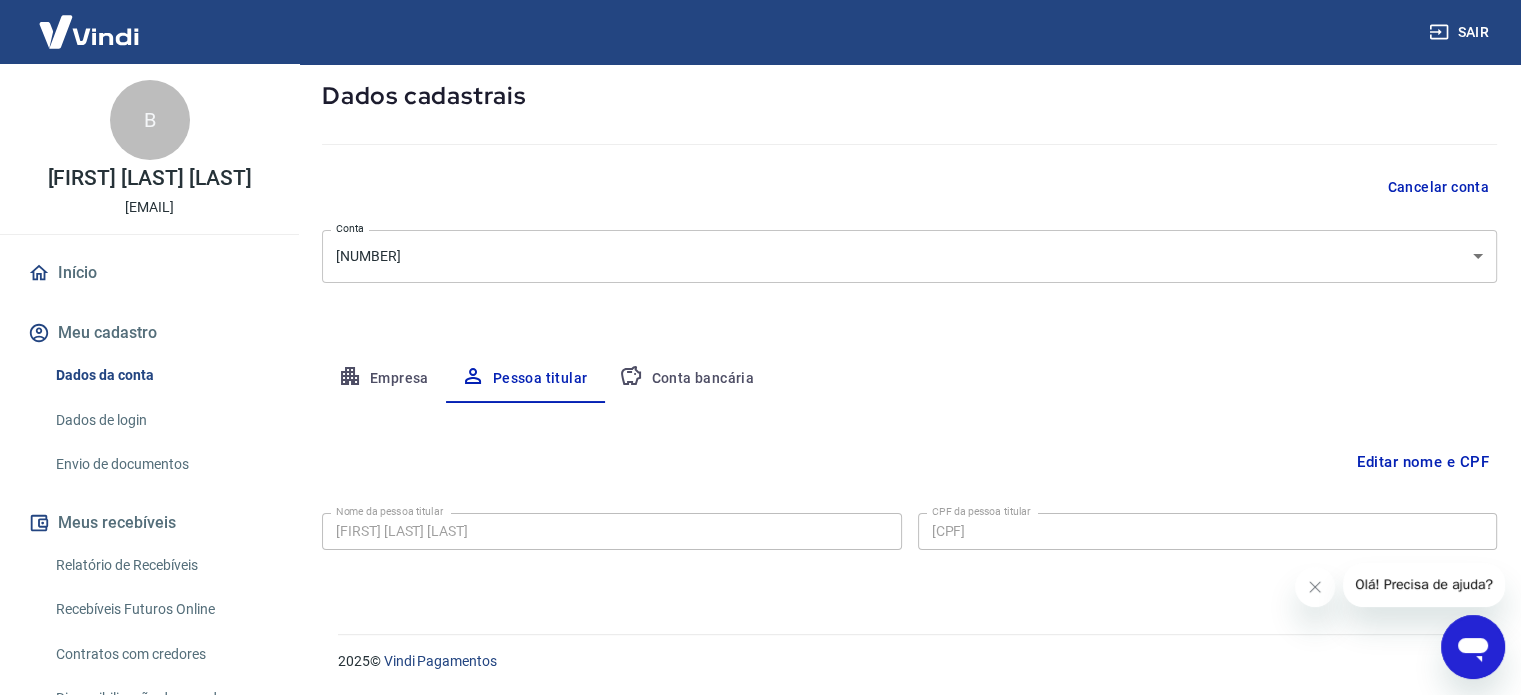 click on "Editar nome e CPF" at bounding box center [1423, 462] 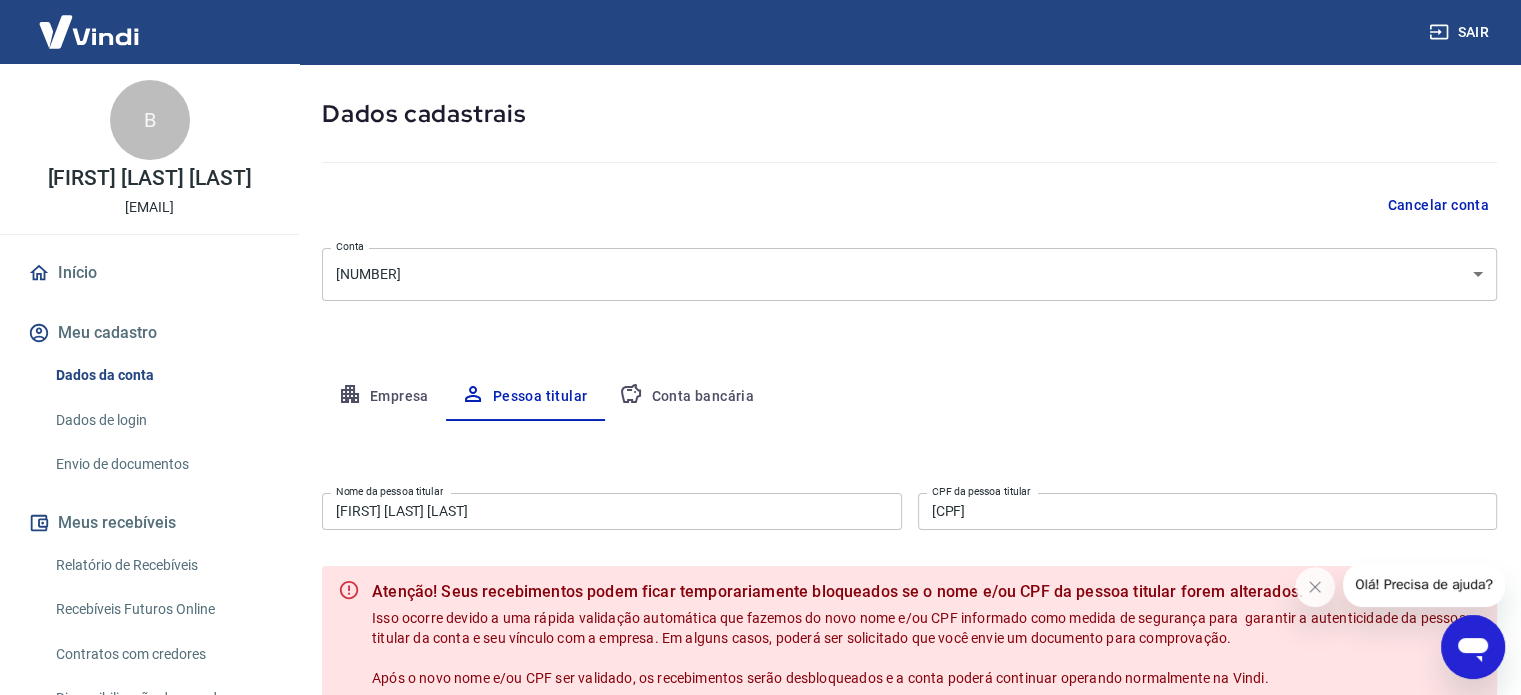 scroll, scrollTop: 0, scrollLeft: 0, axis: both 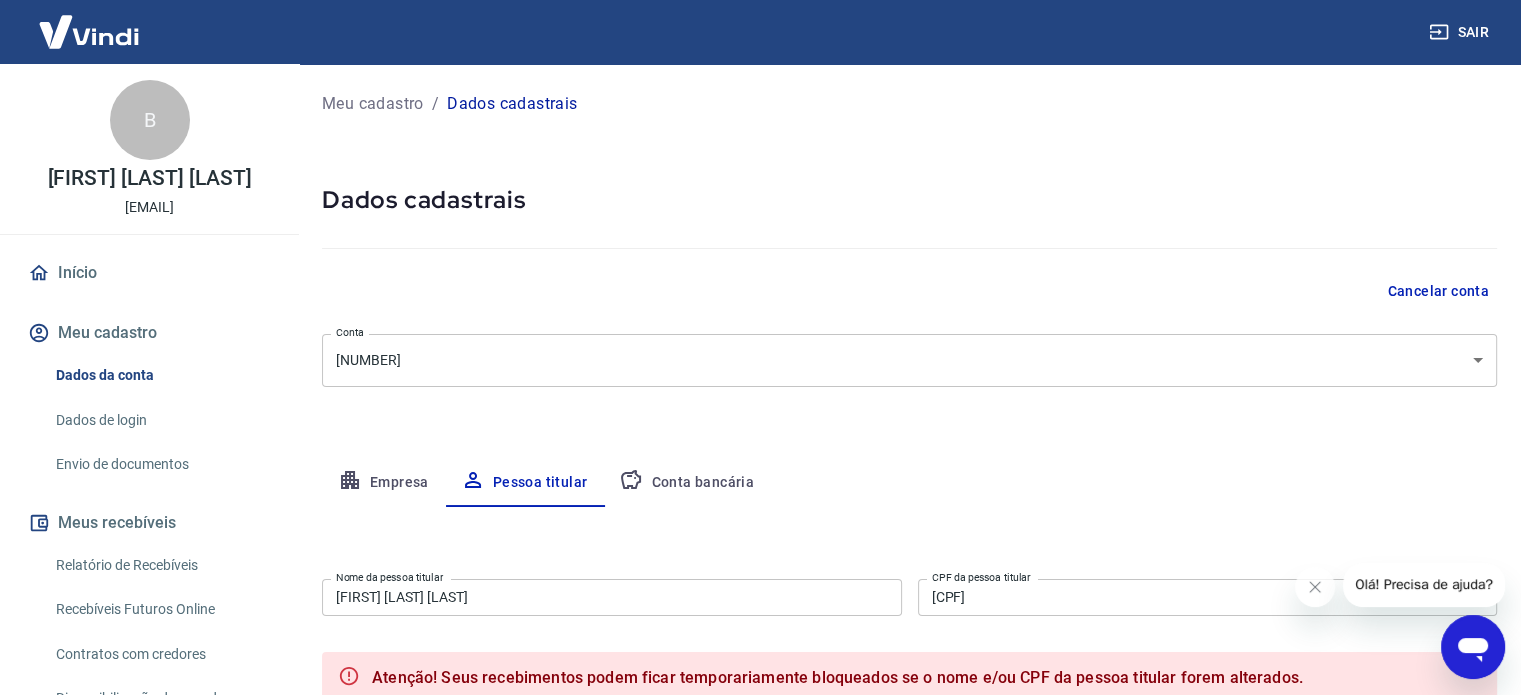 click on "Conta bancária" at bounding box center [686, 483] 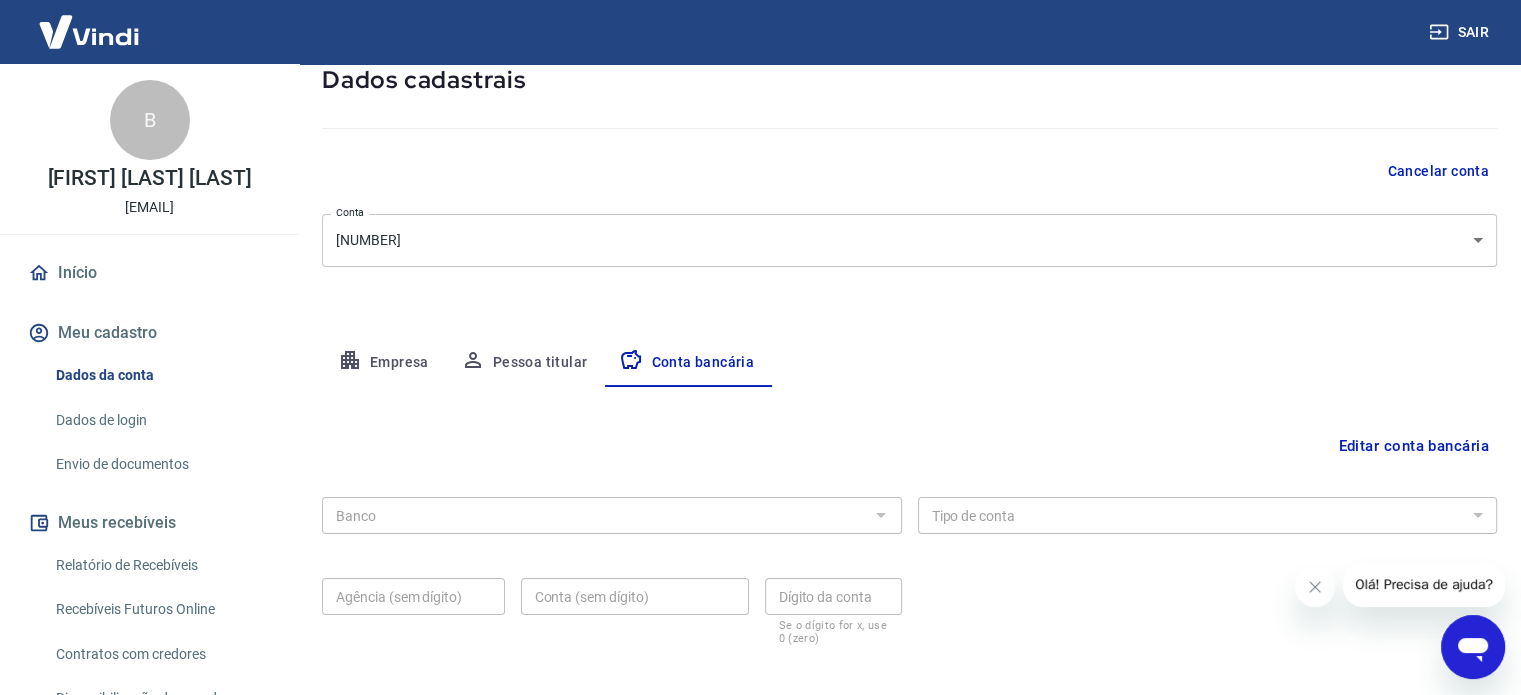 scroll, scrollTop: 200, scrollLeft: 0, axis: vertical 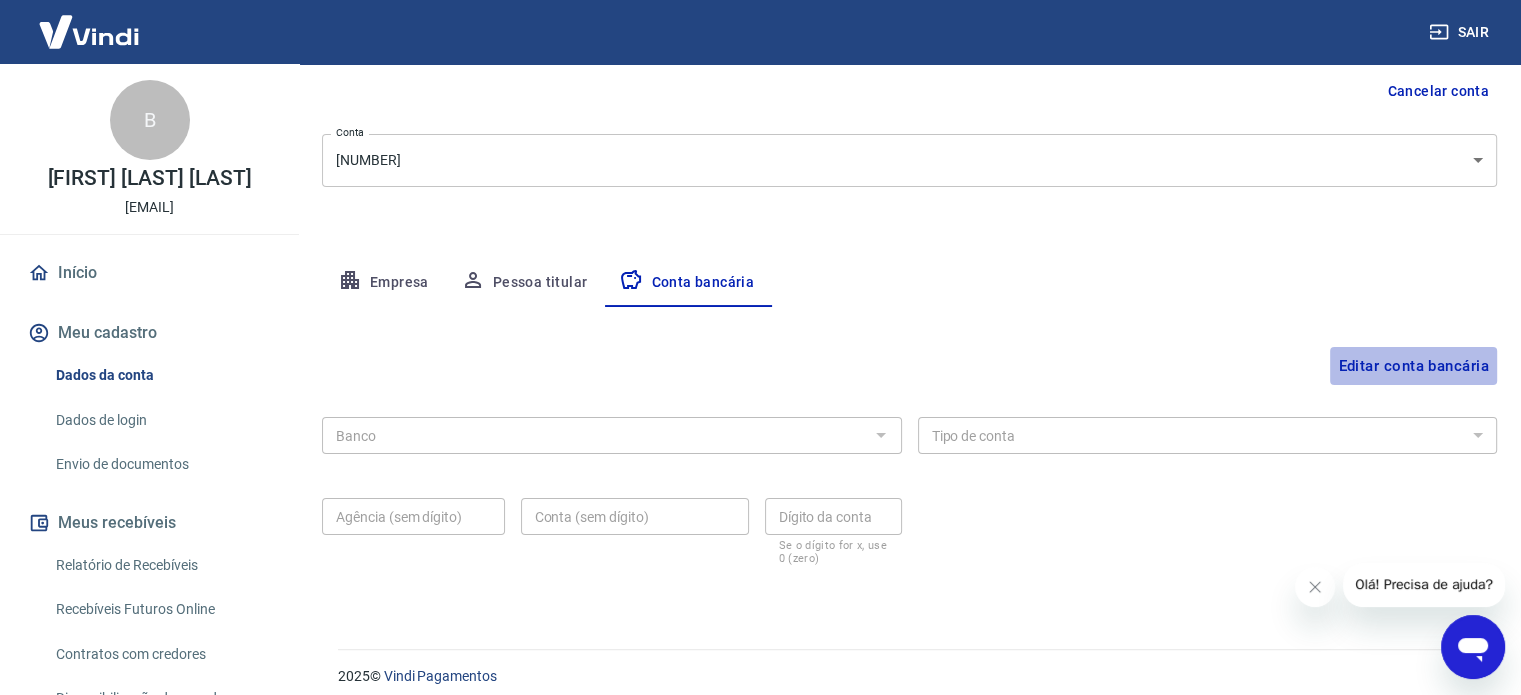 click on "Editar conta bancária" at bounding box center (1413, 366) 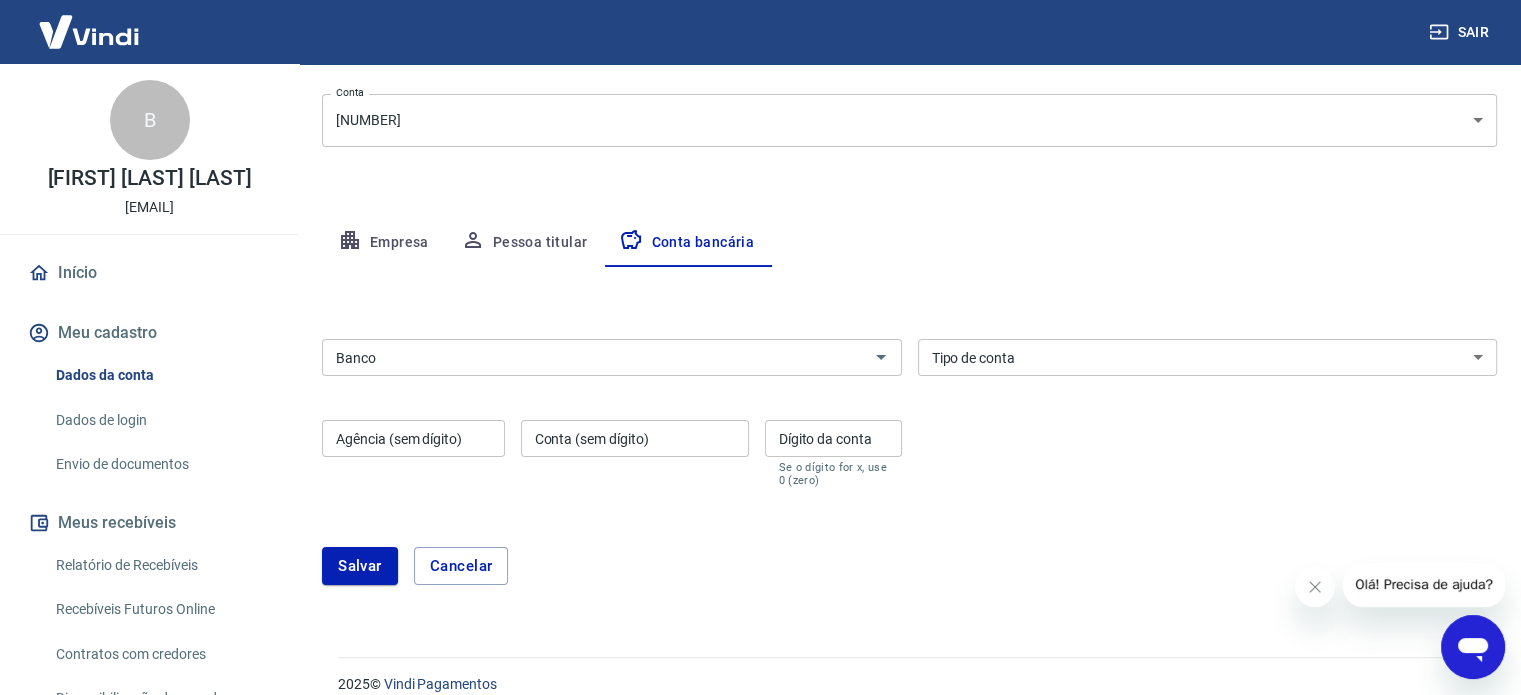 scroll, scrollTop: 263, scrollLeft: 0, axis: vertical 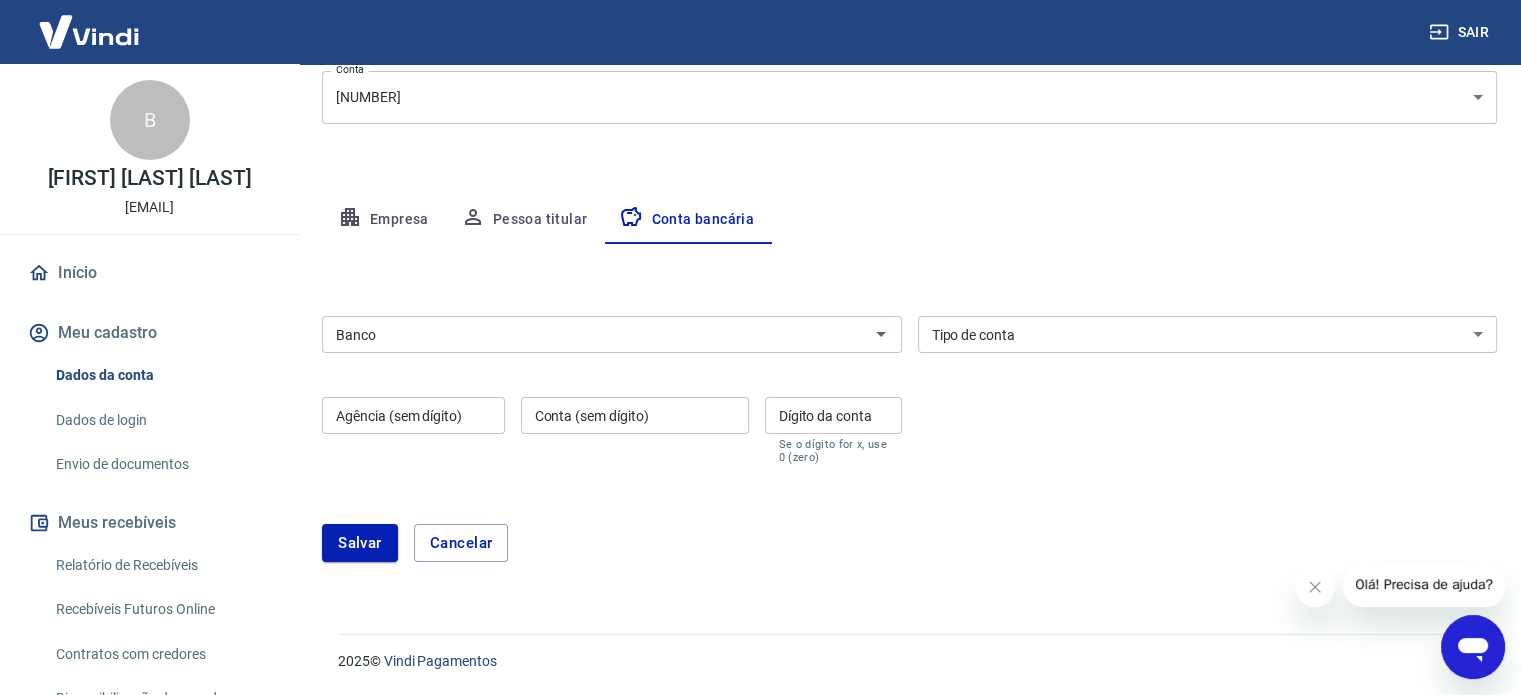 click on "Banco Banco" at bounding box center [612, 334] 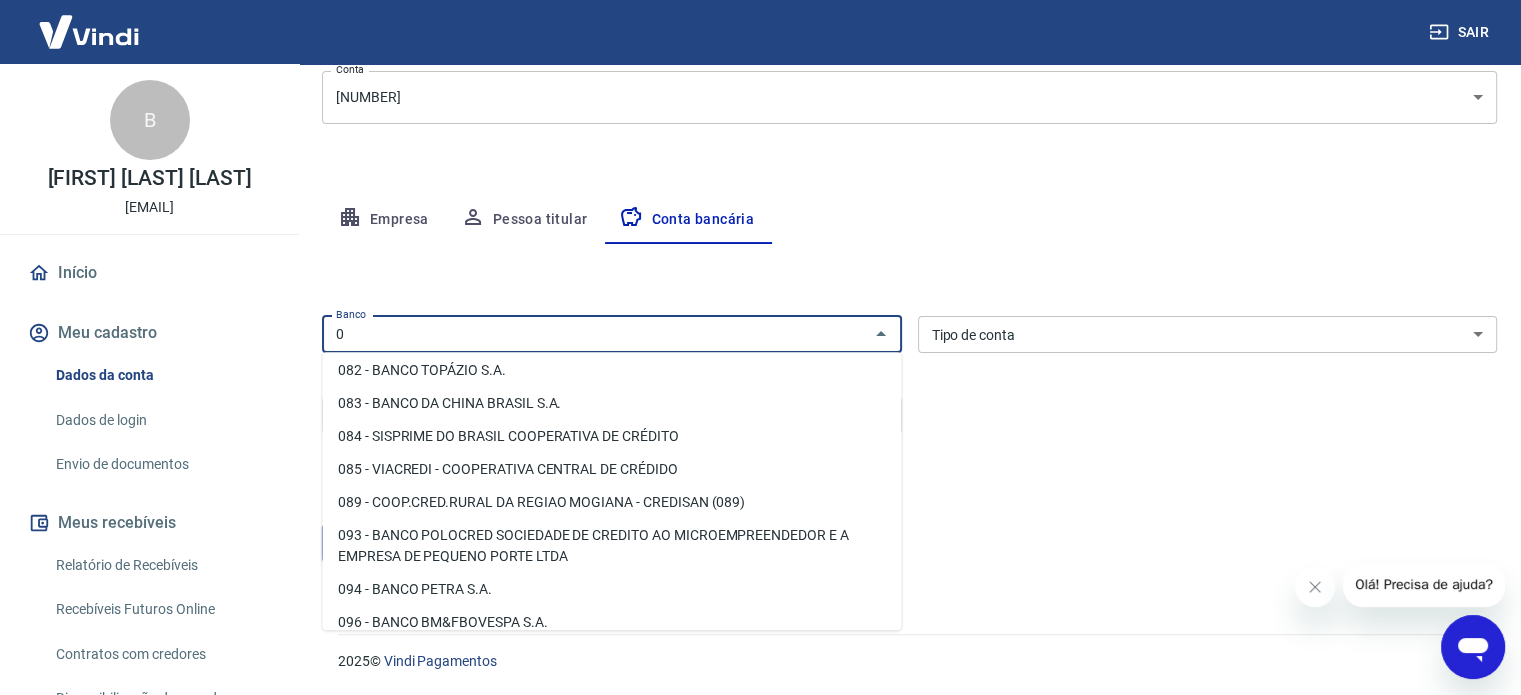 scroll, scrollTop: 0, scrollLeft: 0, axis: both 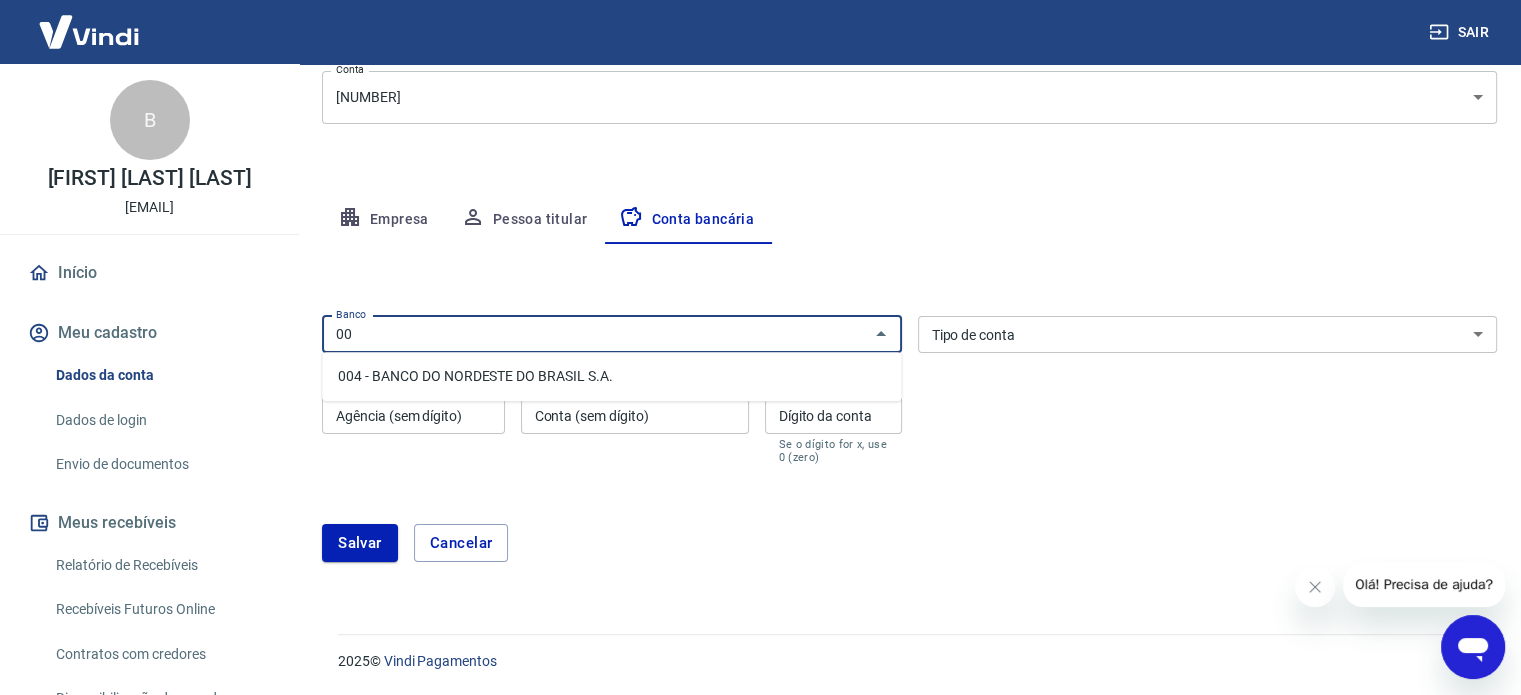 type on "0" 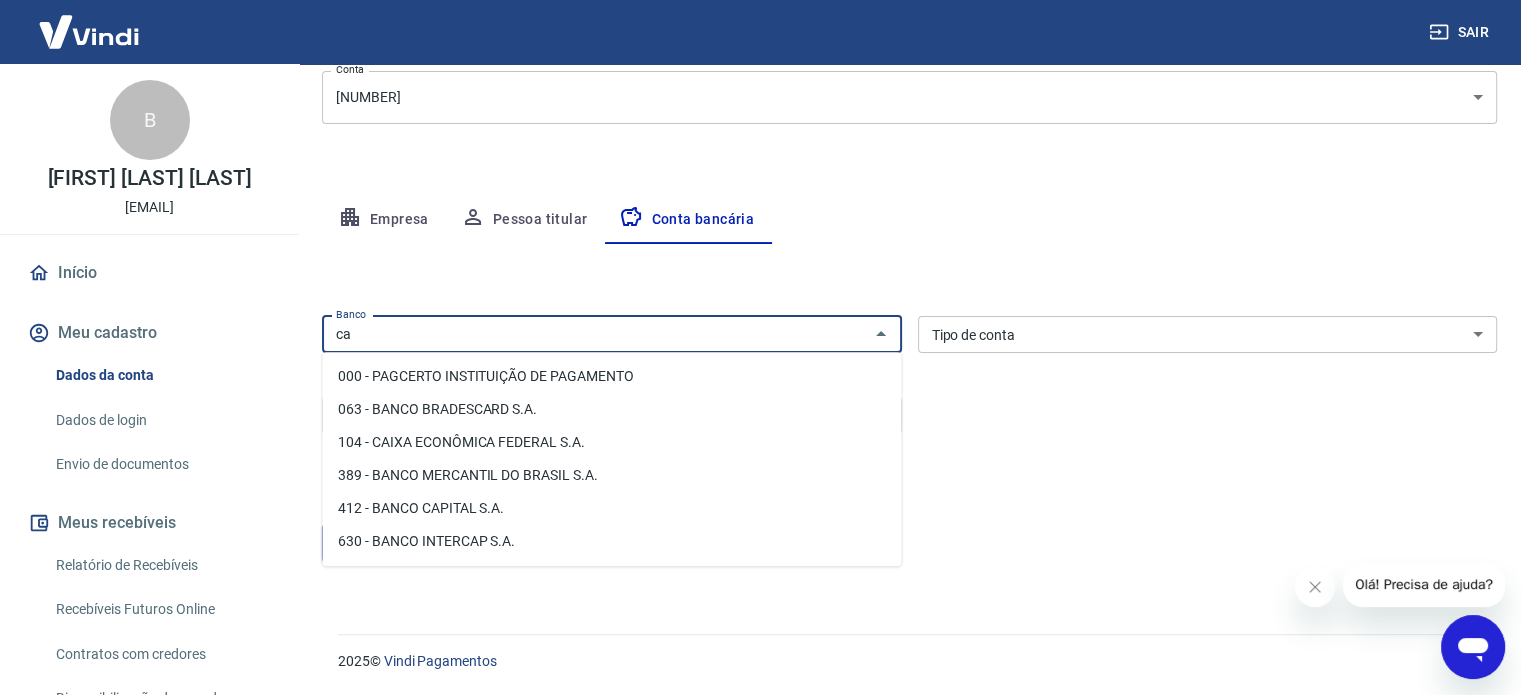 click on "104 - CAIXA ECONÔMICA FEDERAL S.A." at bounding box center (611, 442) 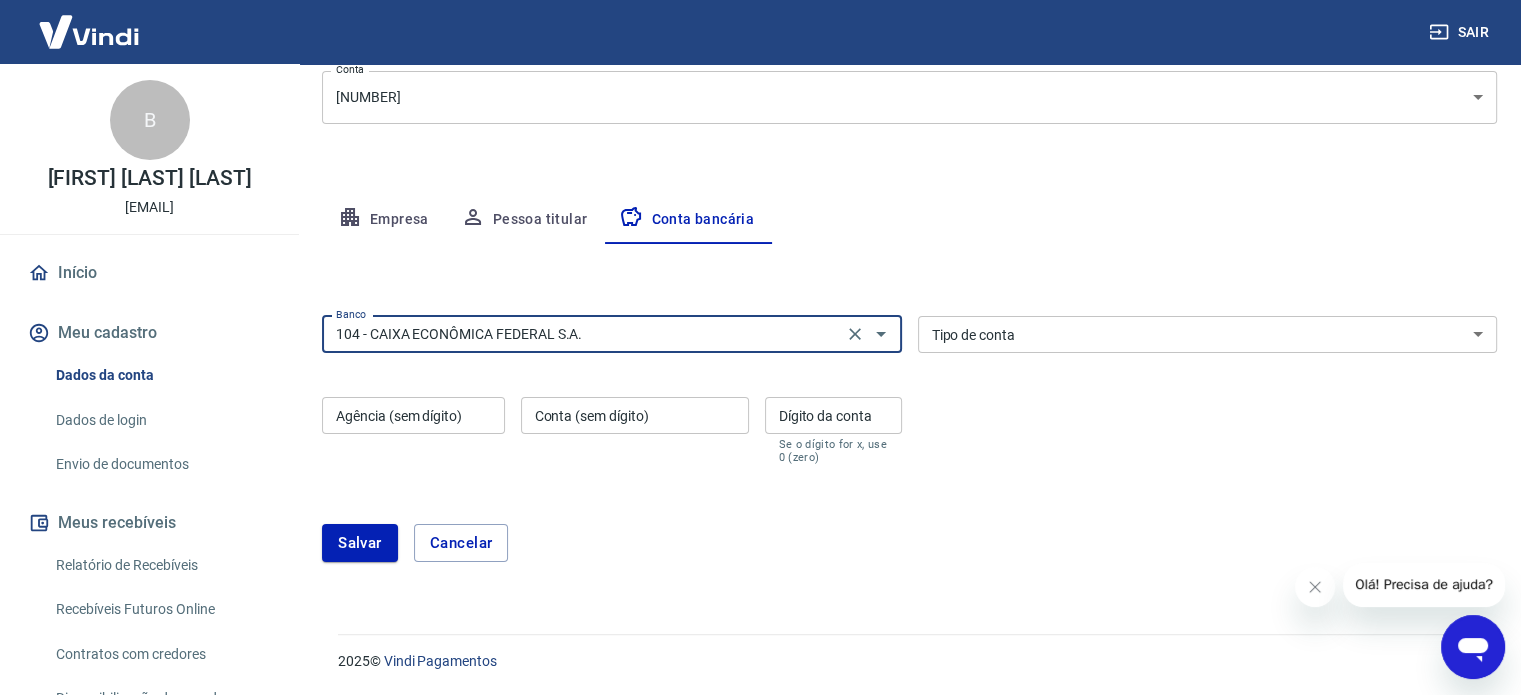 type on "104 - CAIXA ECONÔMICA FEDERAL S.A." 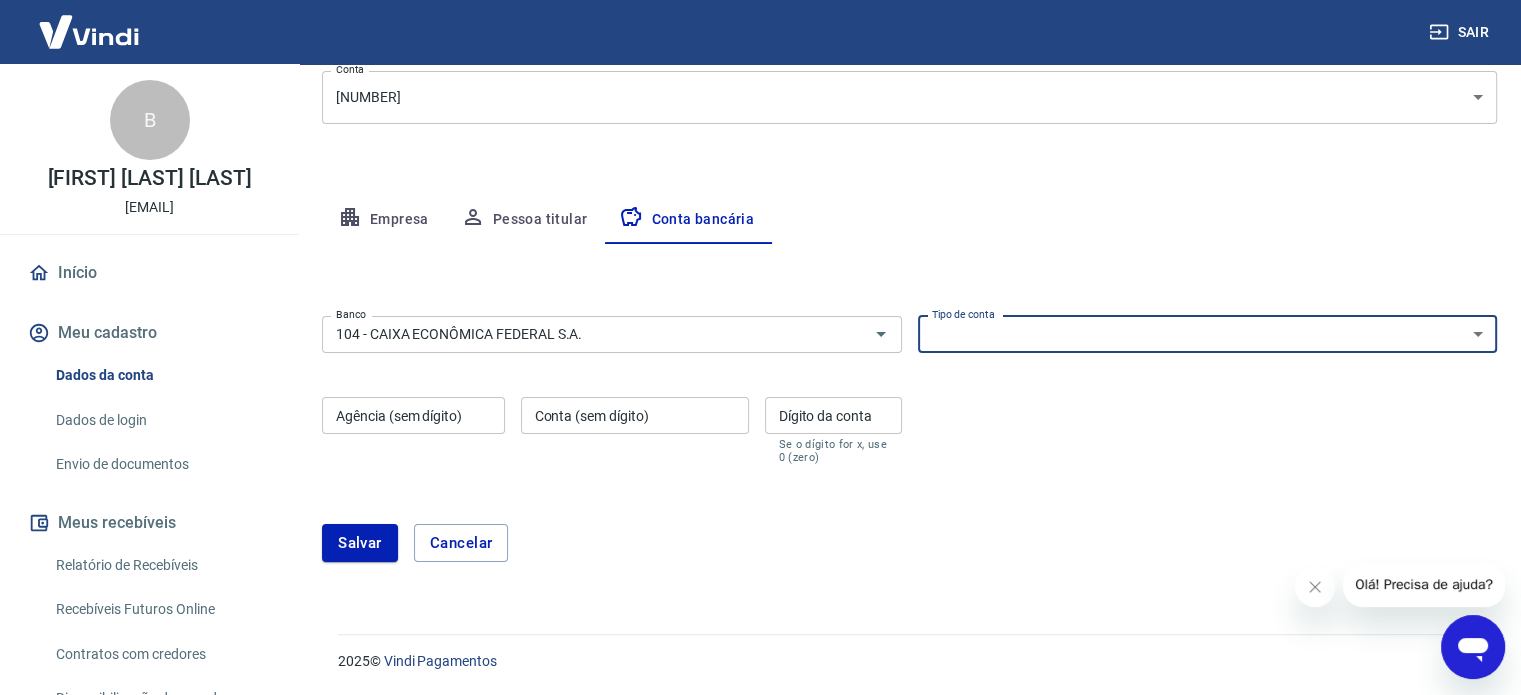 select on "1" 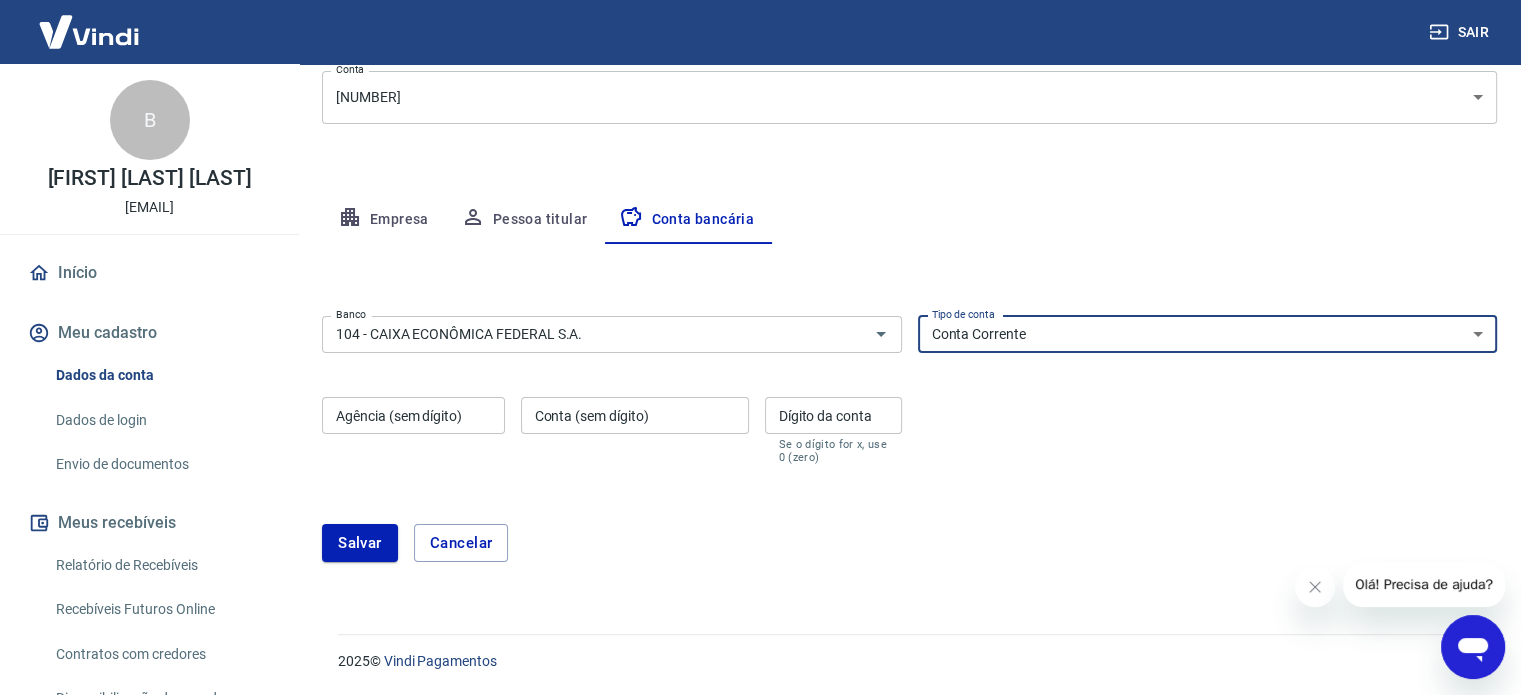click on "Conta Corrente Conta Poupança" at bounding box center (1208, 334) 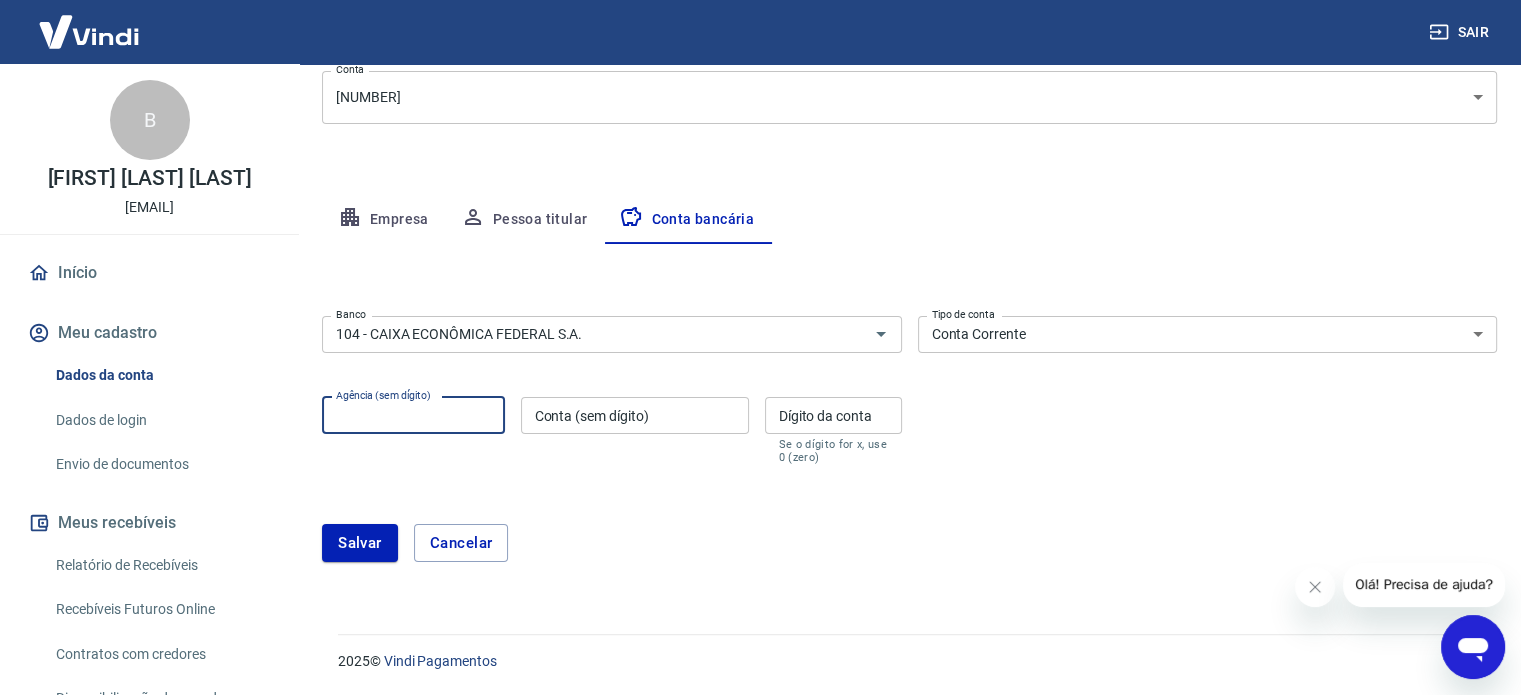 click on "Agência (sem dígito) Agência (sem dígito)" at bounding box center (413, 430) 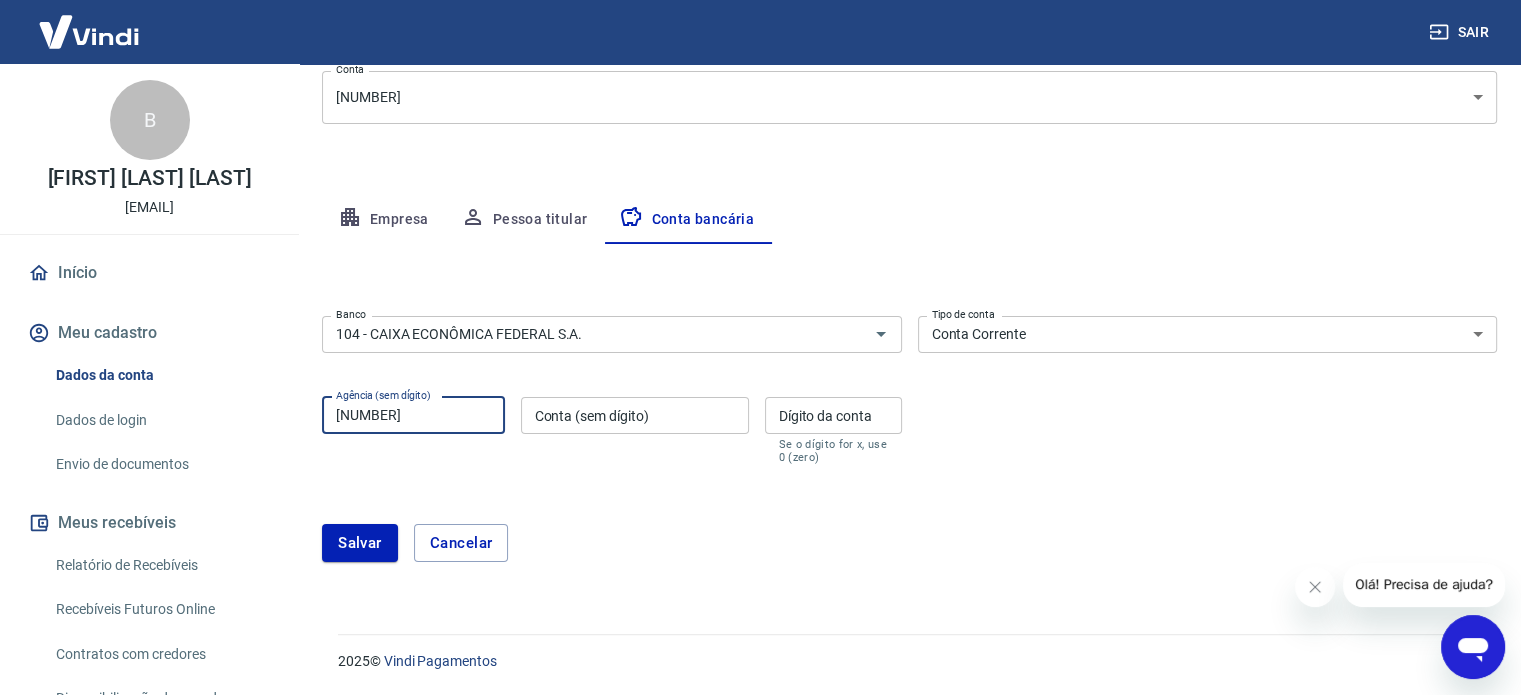 type on "[NUMBER]" 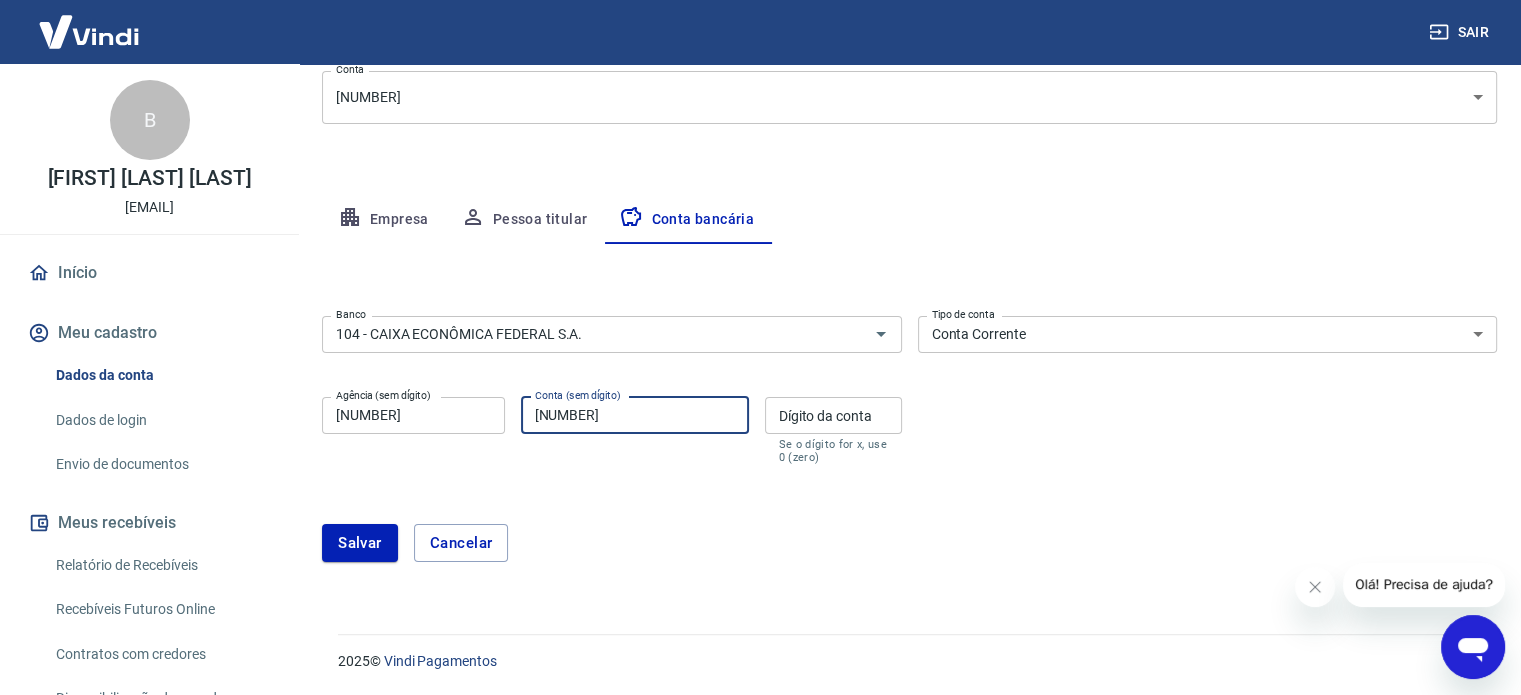 type on "[NUMBER]" 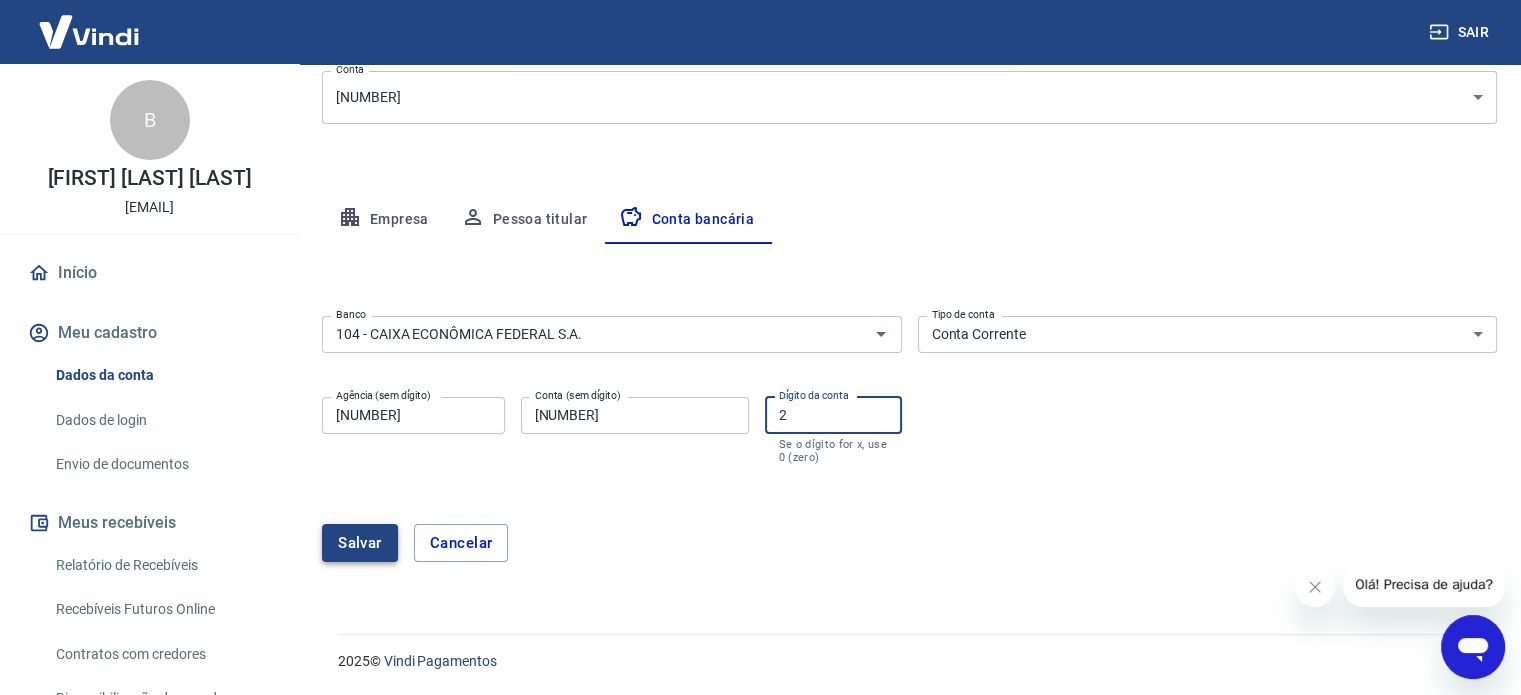type on "2" 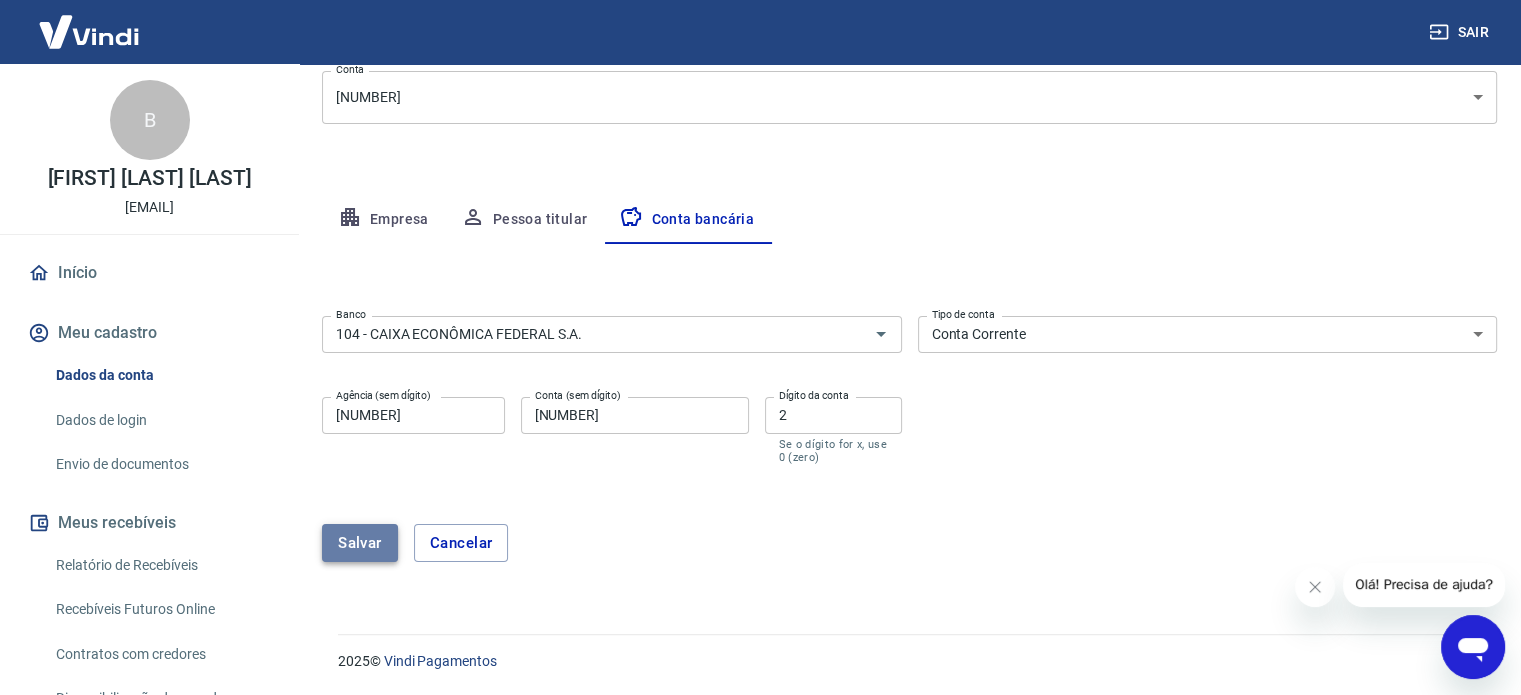click on "Salvar" at bounding box center [360, 543] 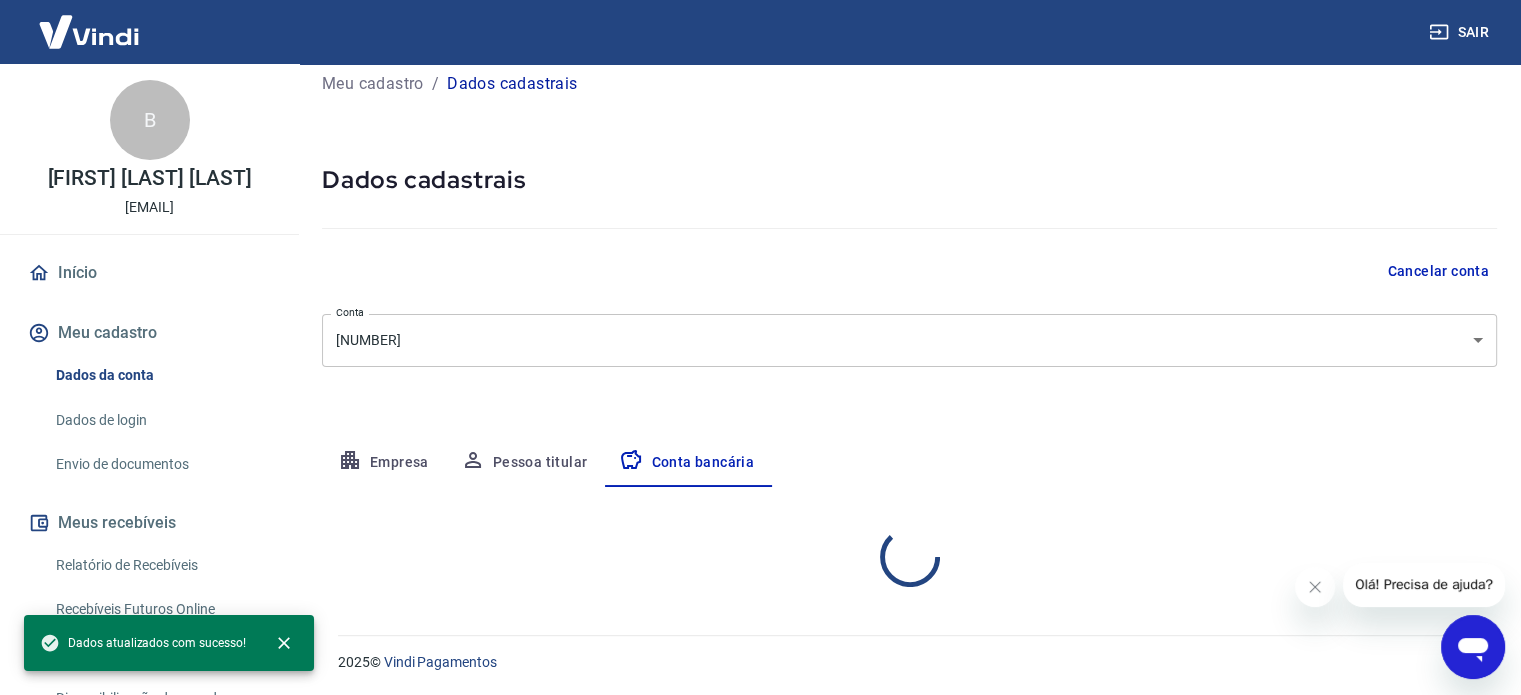 select on "1" 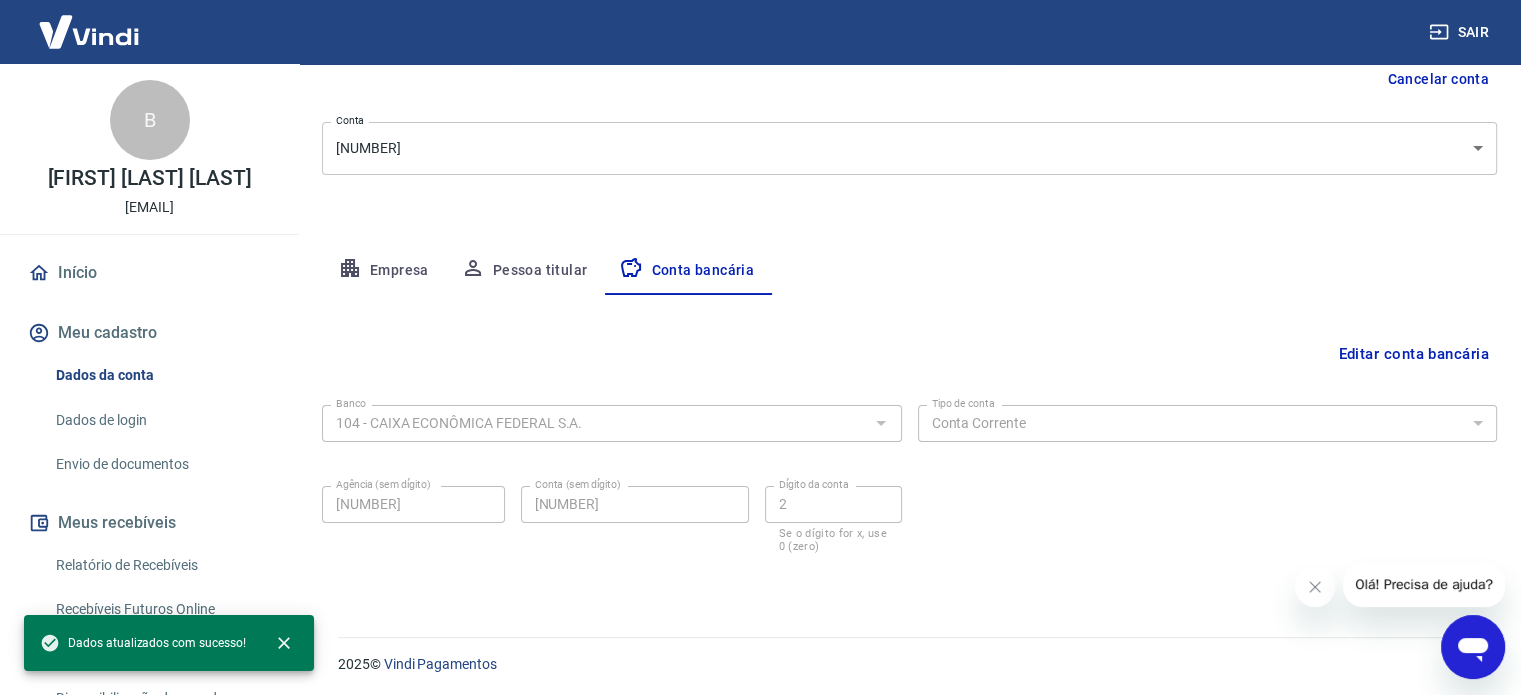 scroll, scrollTop: 215, scrollLeft: 0, axis: vertical 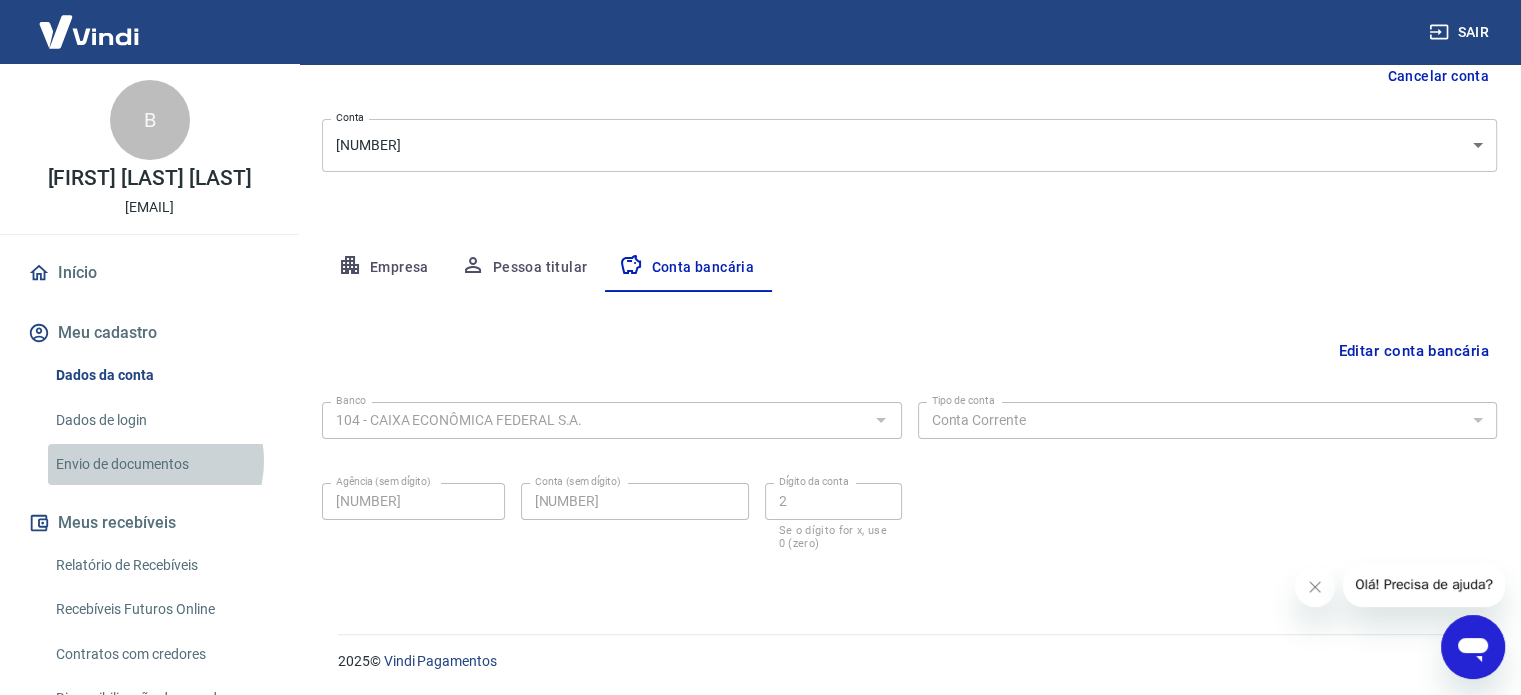 click on "Envio de documentos" at bounding box center (161, 464) 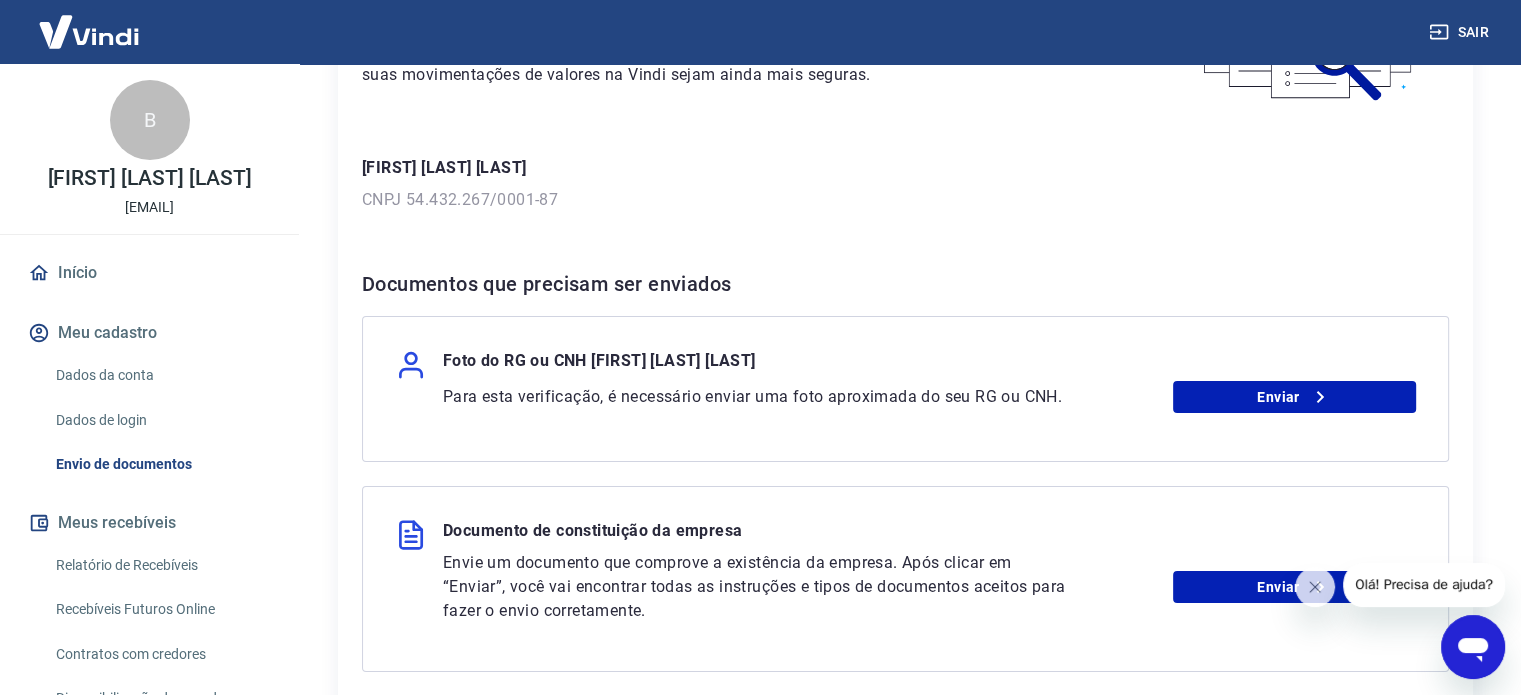 scroll, scrollTop: 300, scrollLeft: 0, axis: vertical 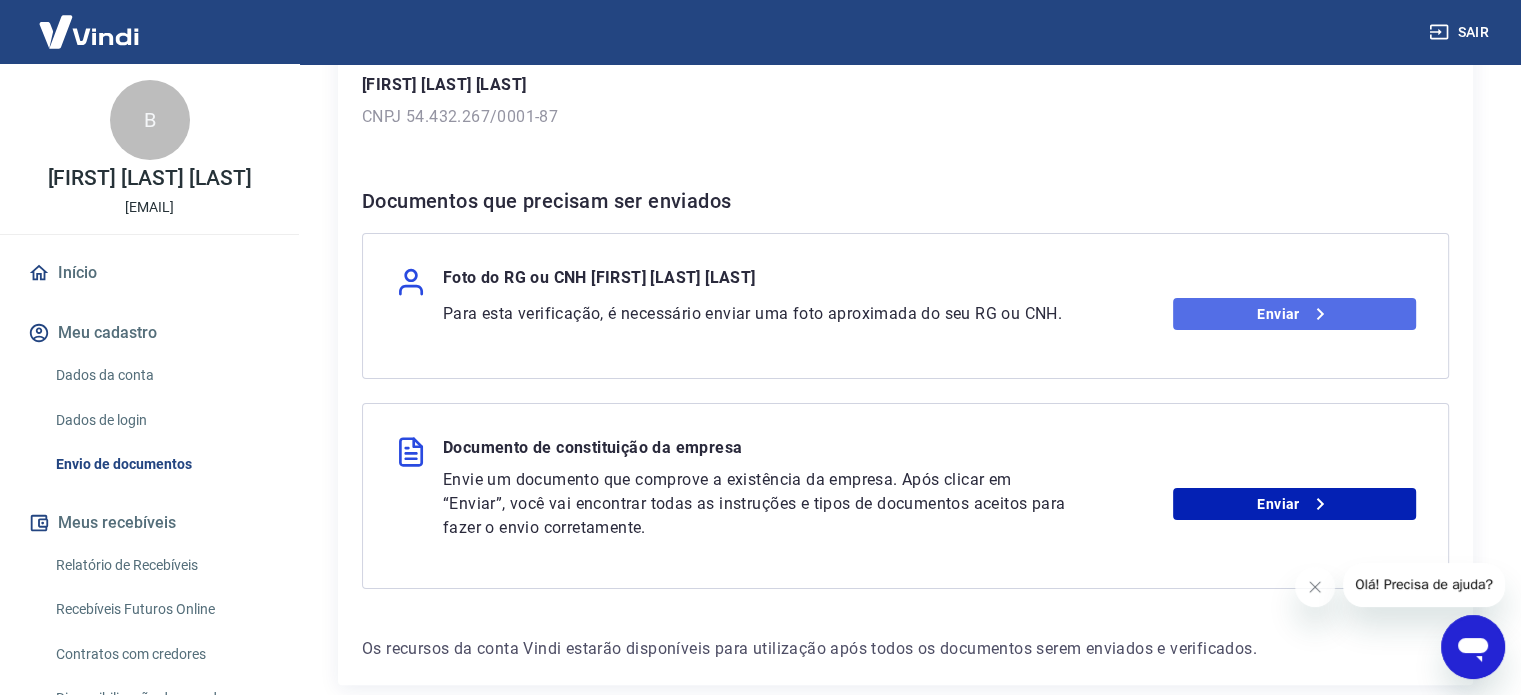 click 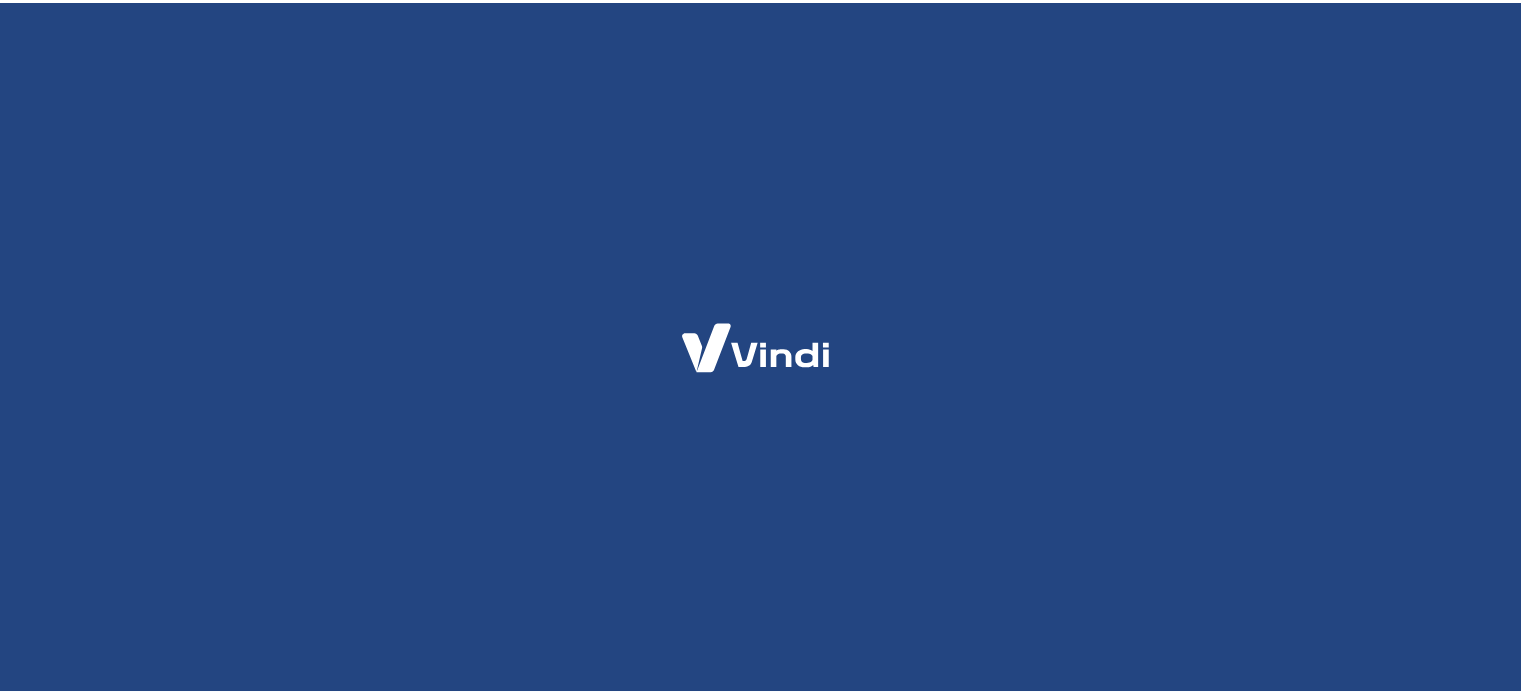 scroll, scrollTop: 0, scrollLeft: 0, axis: both 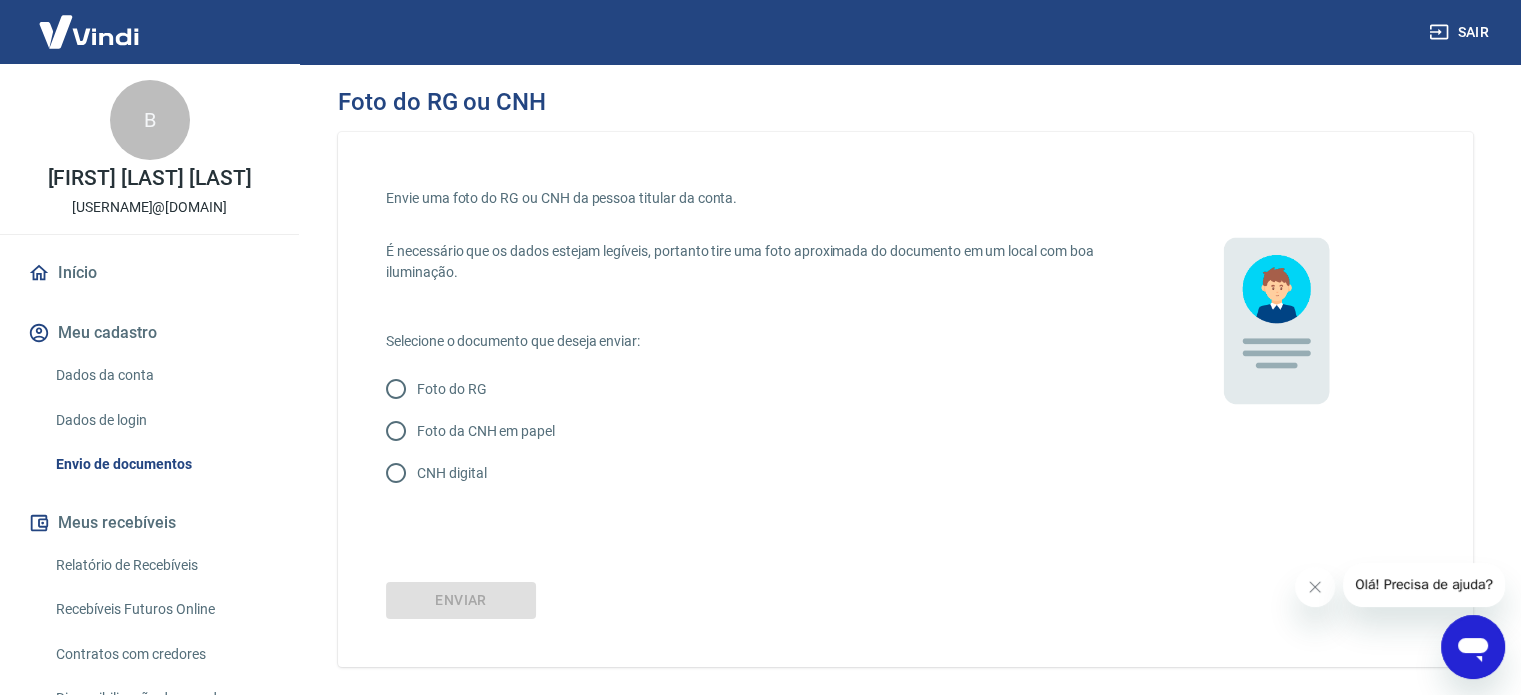 click on "Foto da CNH em papel" at bounding box center (486, 431) 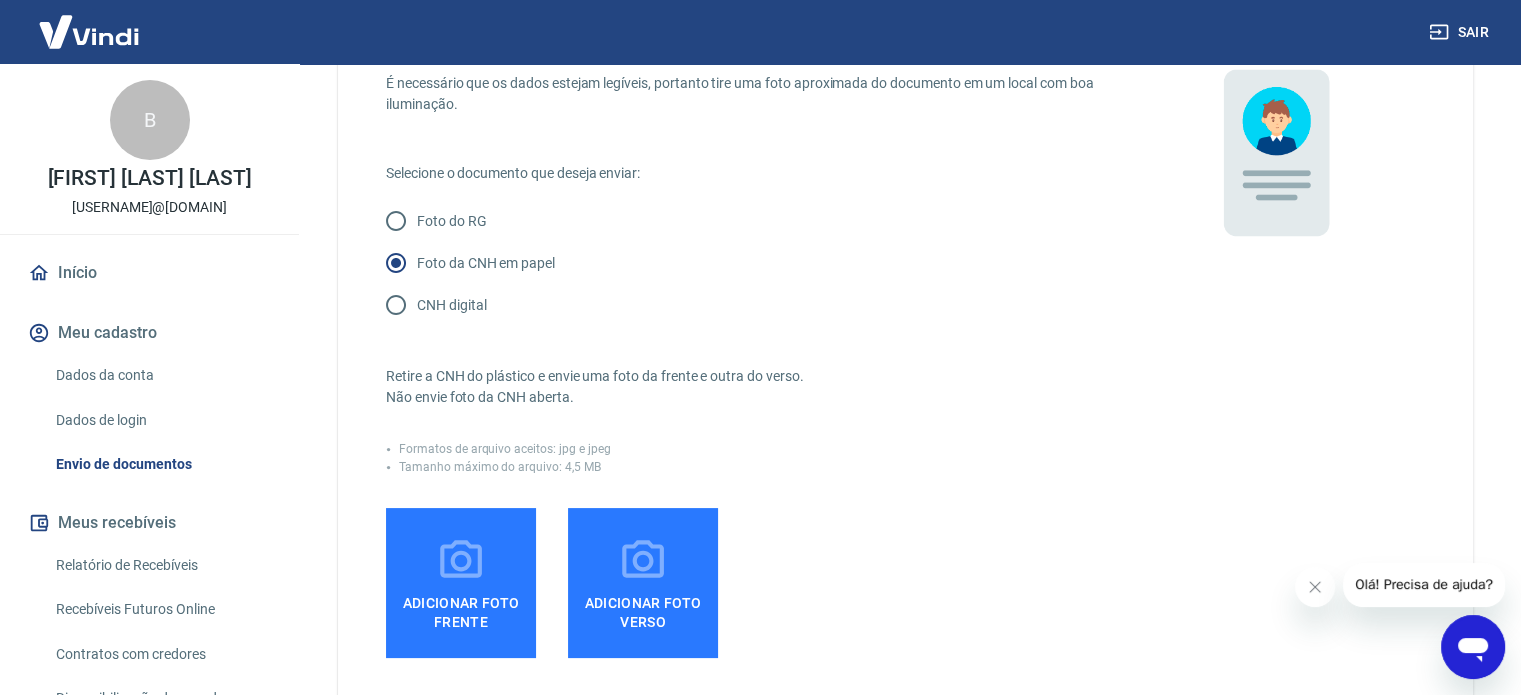 scroll, scrollTop: 500, scrollLeft: 0, axis: vertical 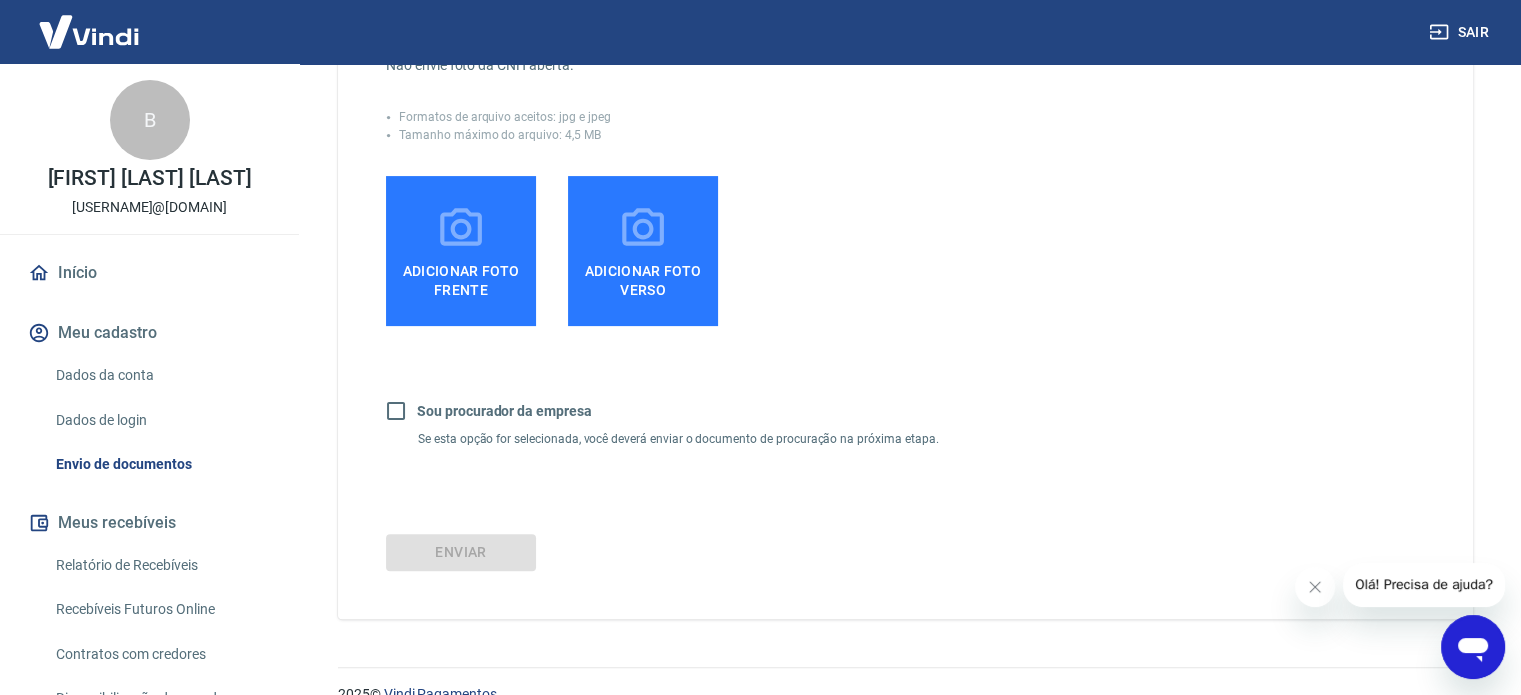 click on "Adicionar foto frente" at bounding box center [461, 276] 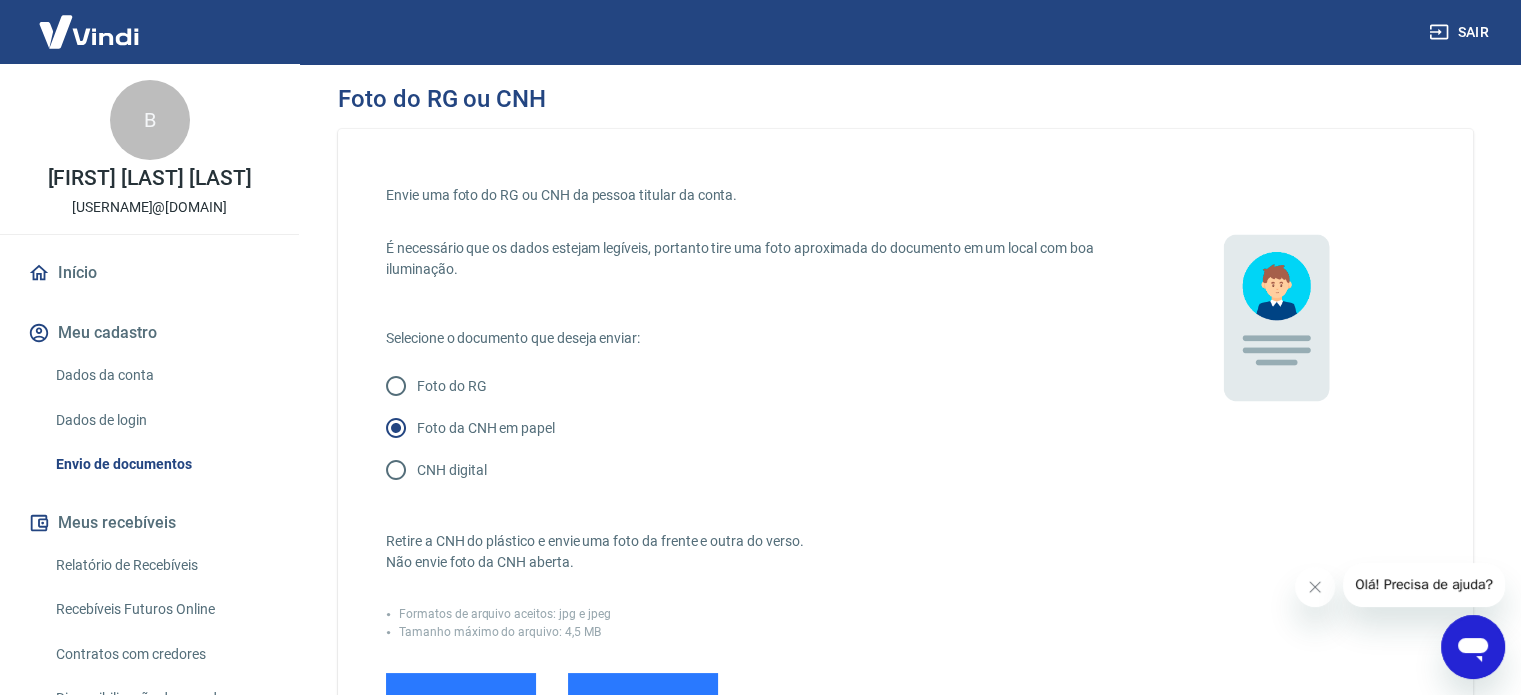 scroll, scrollTop: 0, scrollLeft: 0, axis: both 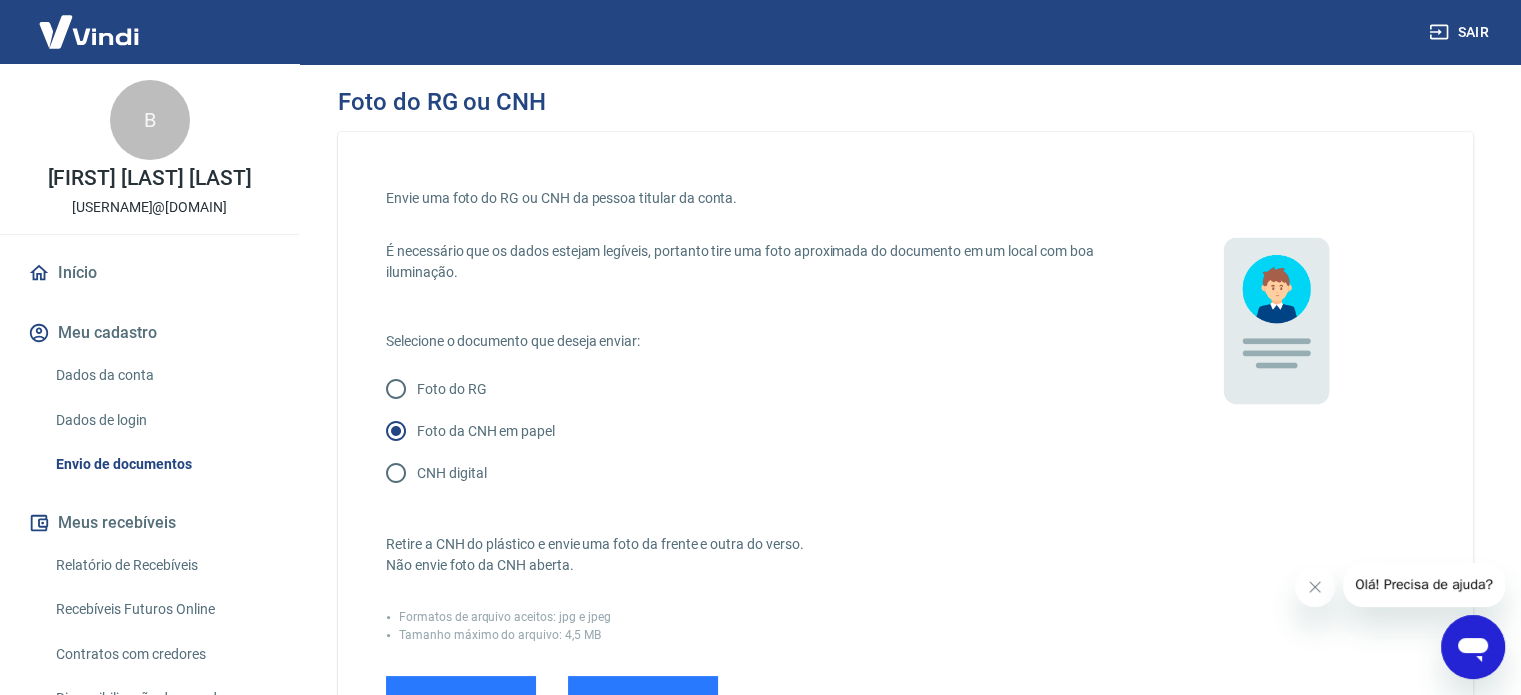 click on "Foto do RG" at bounding box center [452, 389] 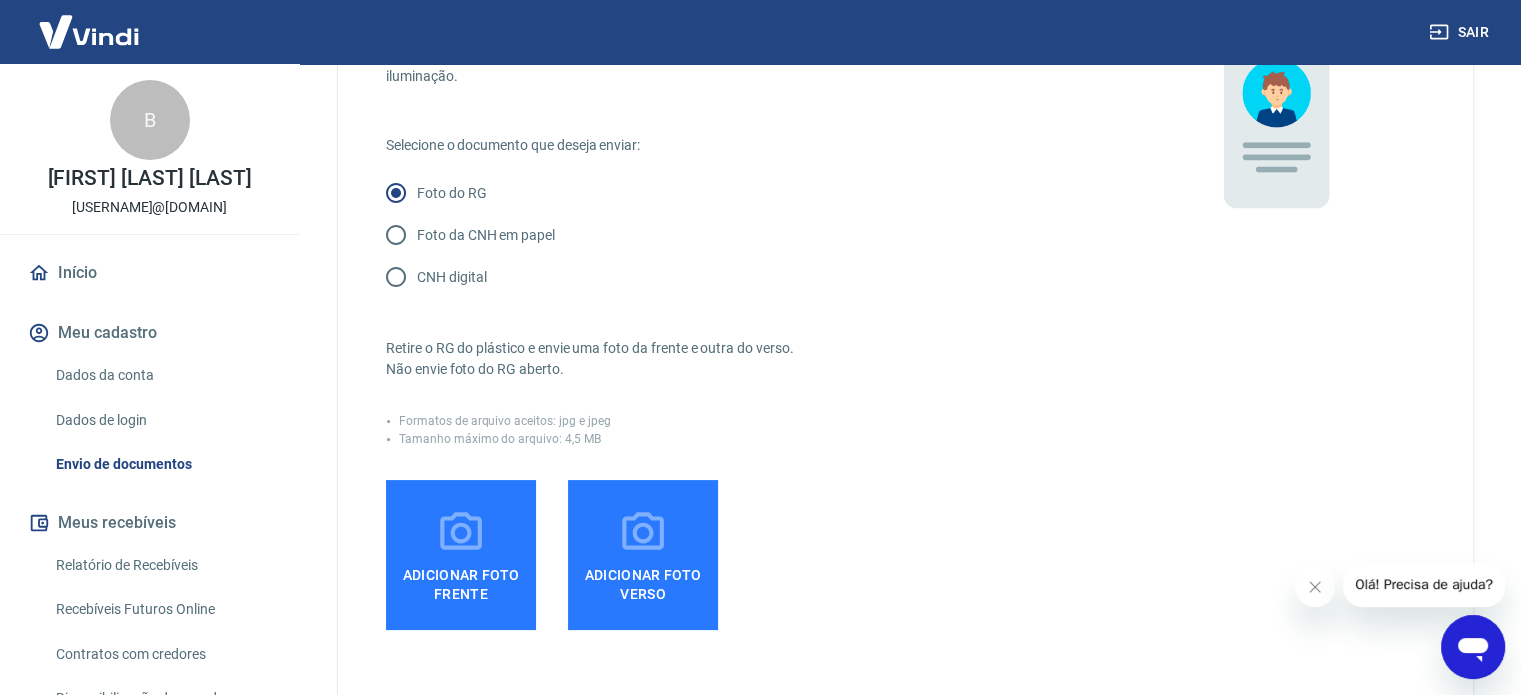 scroll, scrollTop: 300, scrollLeft: 0, axis: vertical 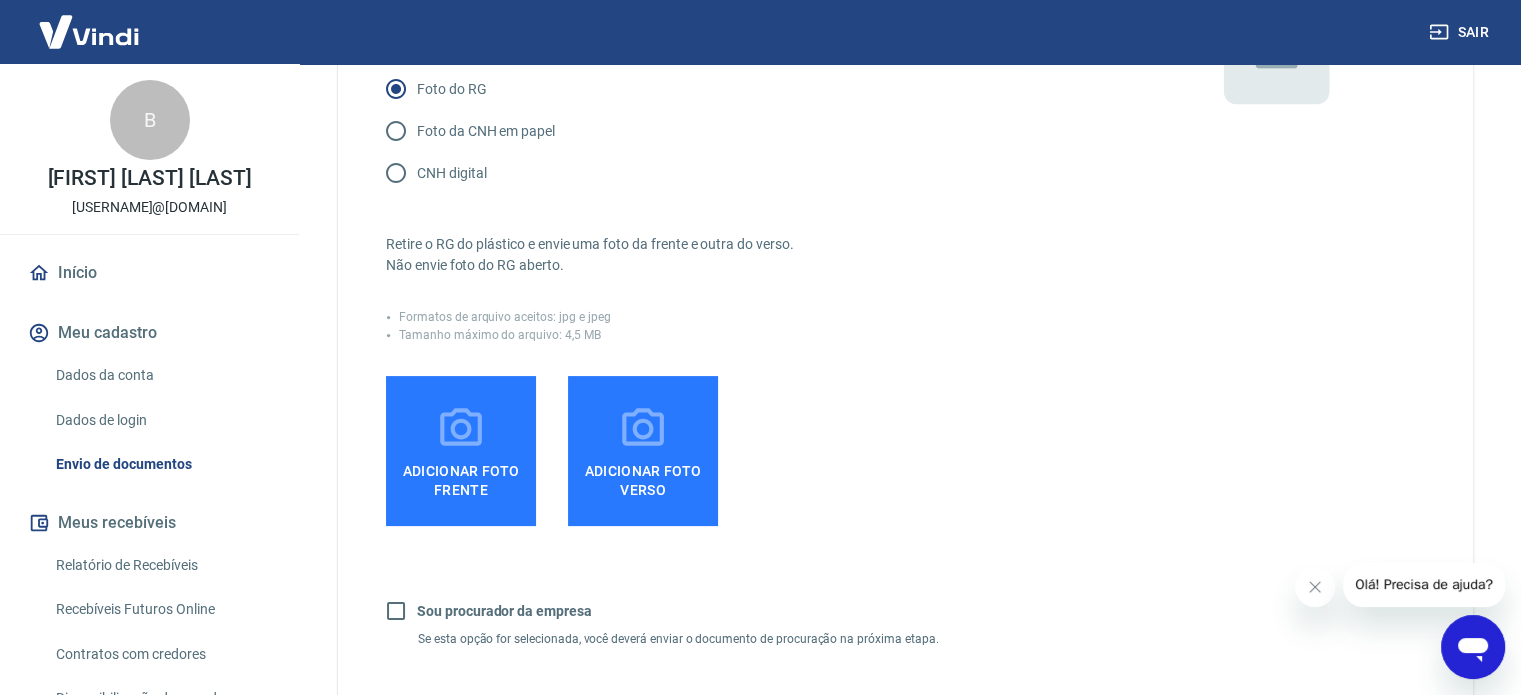 click on "Adicionar foto frente" at bounding box center [461, 451] 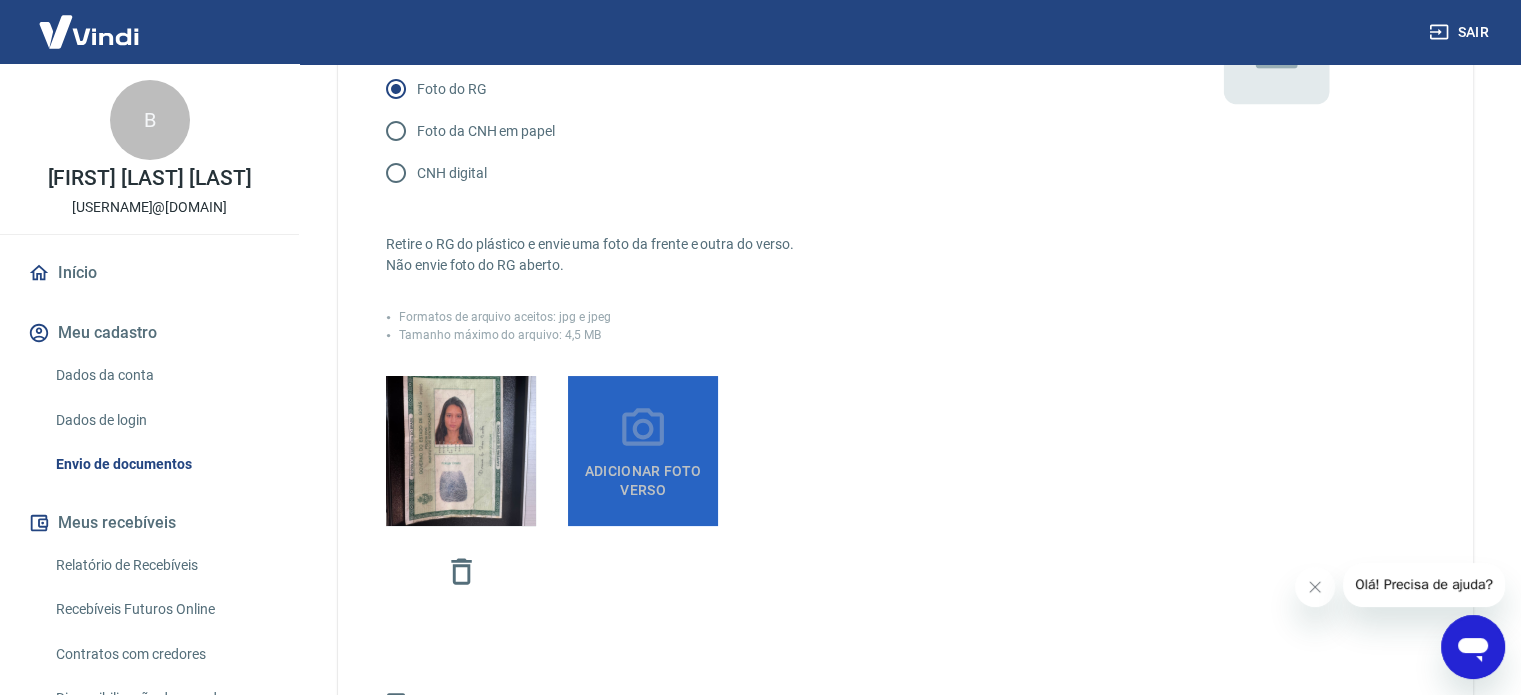 click on "Adicionar foto verso" at bounding box center [643, 476] 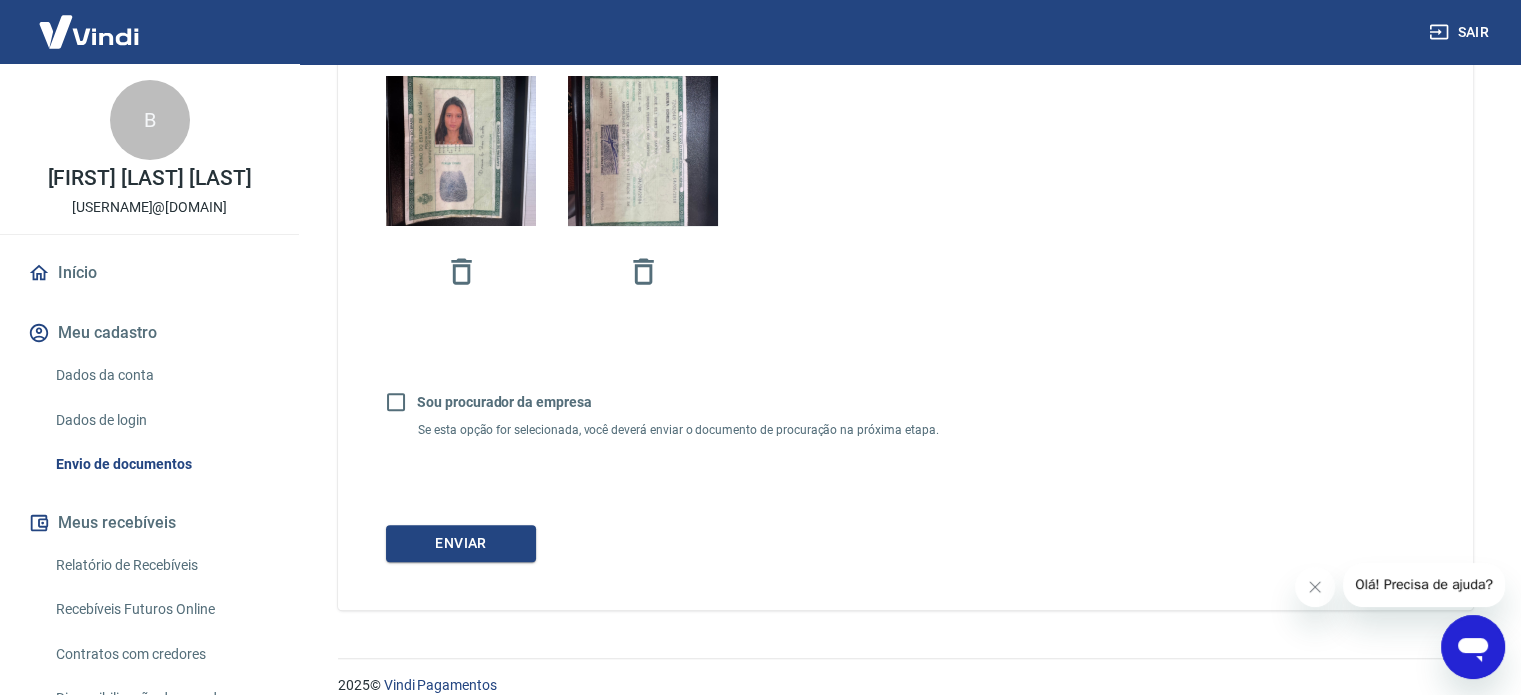scroll, scrollTop: 624, scrollLeft: 0, axis: vertical 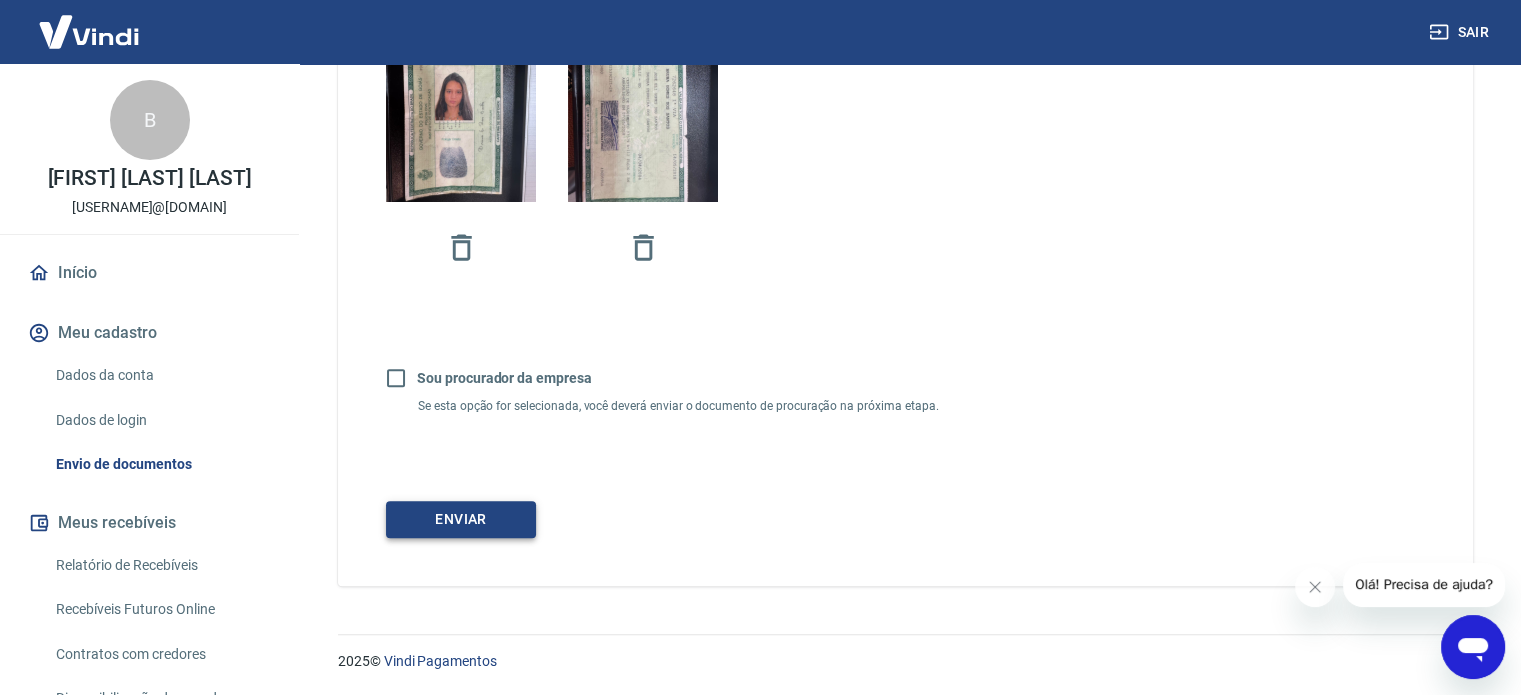 click on "Enviar" at bounding box center [461, 519] 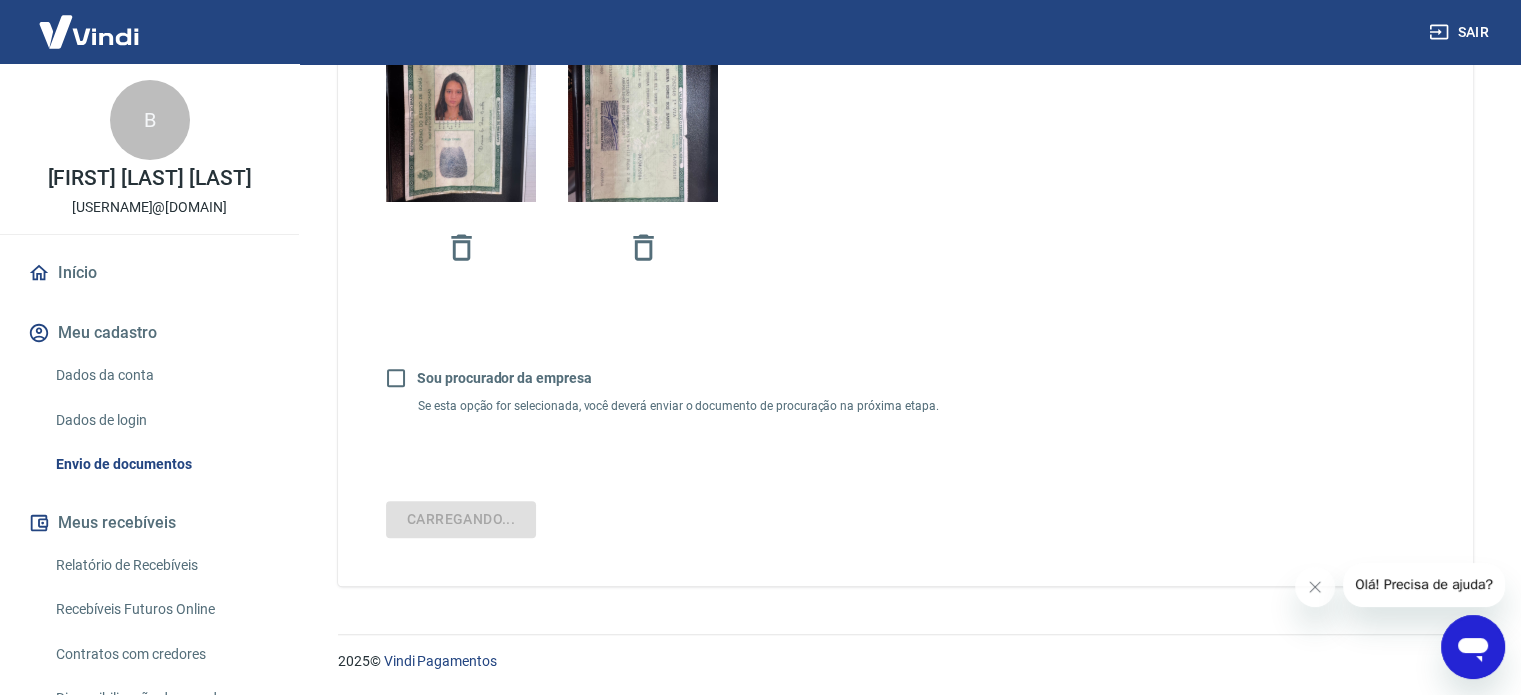 scroll, scrollTop: 0, scrollLeft: 0, axis: both 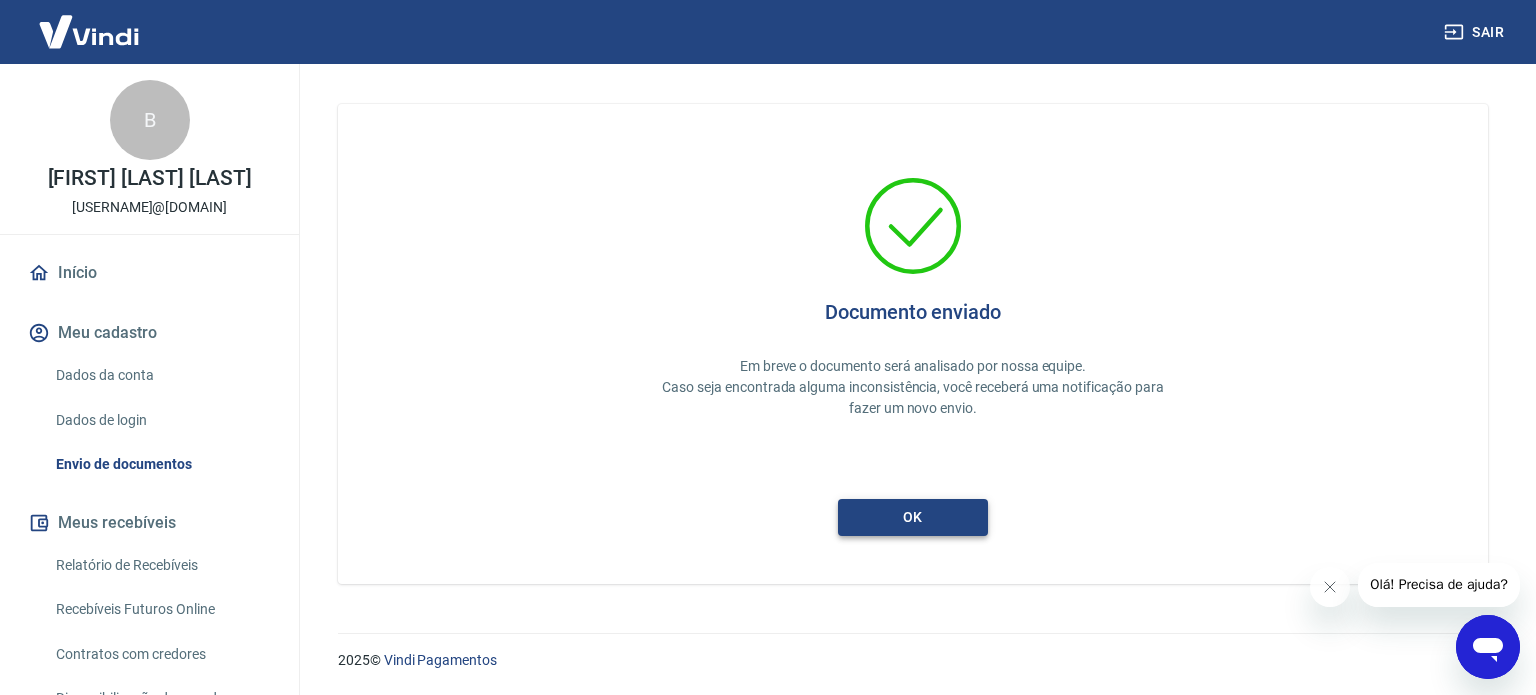 click on "ok" at bounding box center (913, 517) 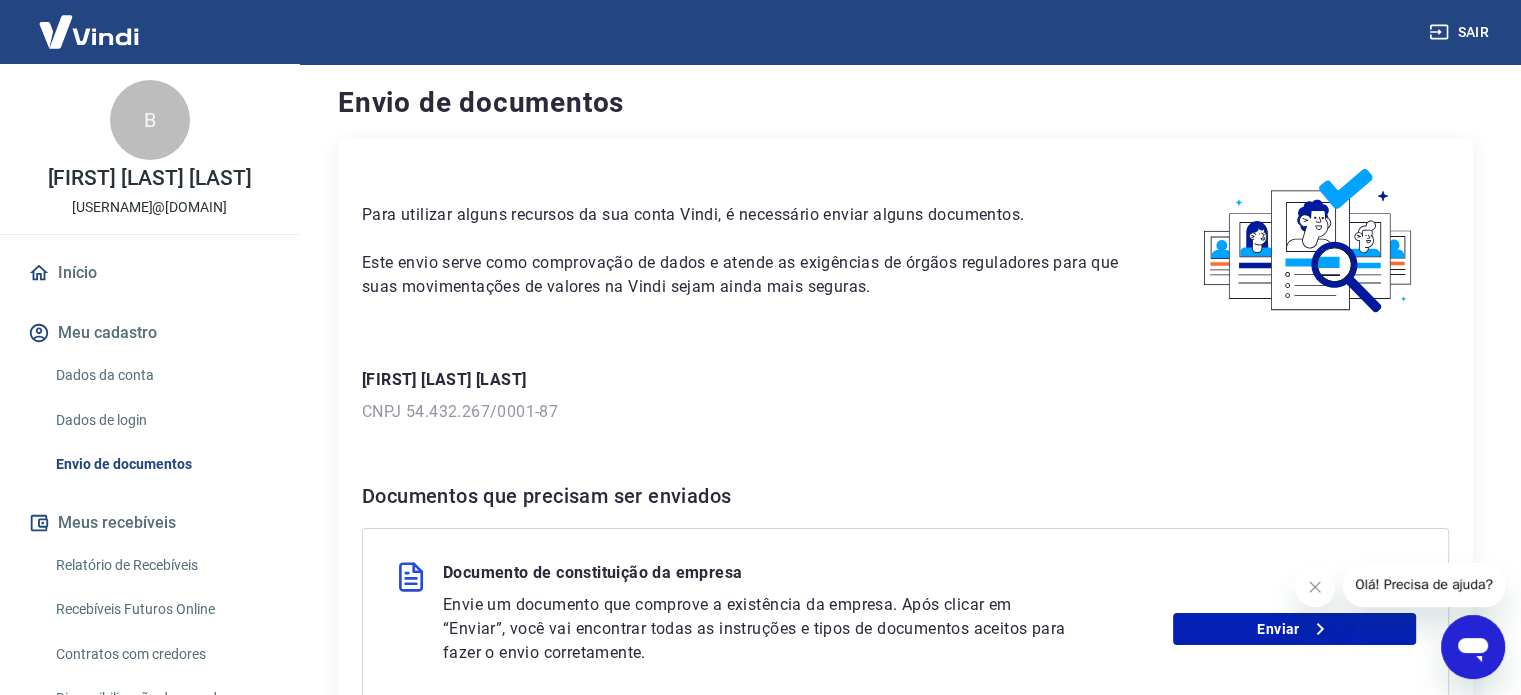 scroll, scrollTop: 229, scrollLeft: 0, axis: vertical 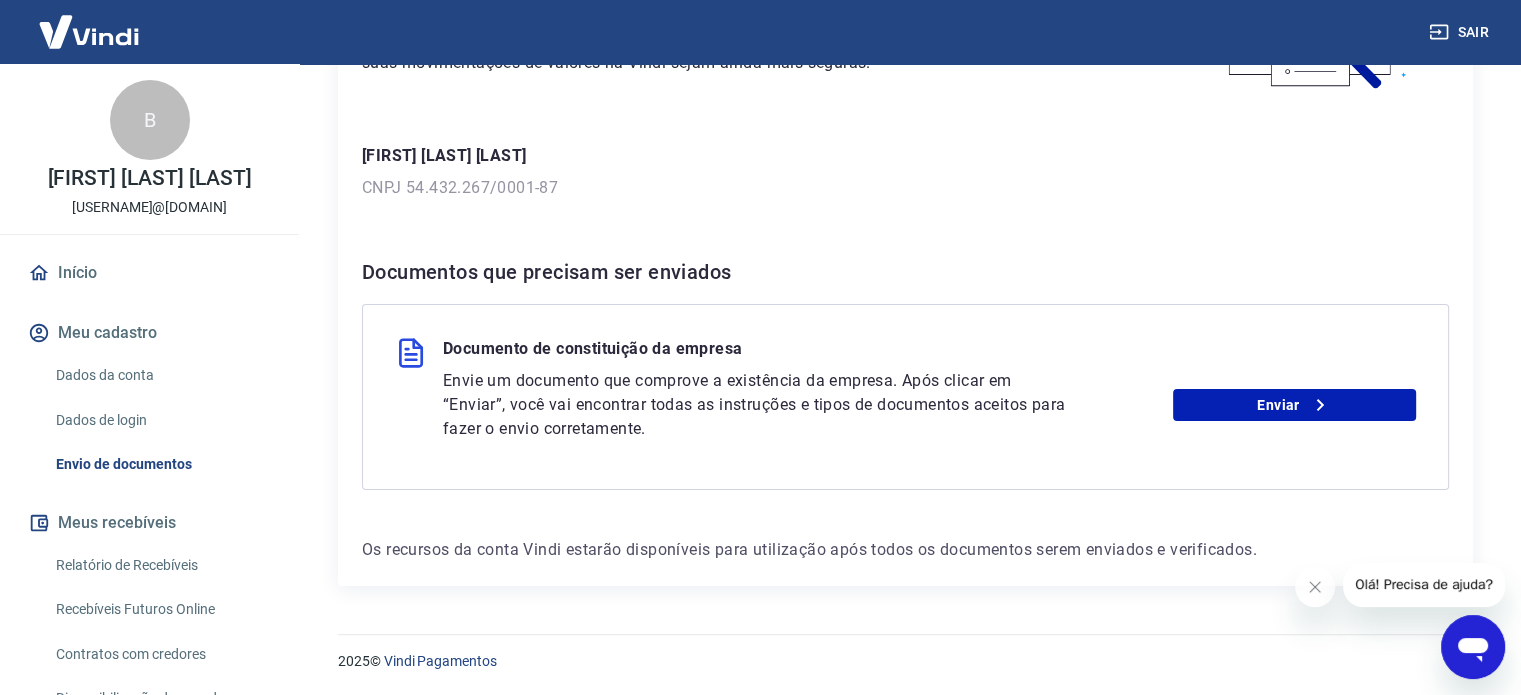 click on "Envie um documento que comprove a existência da empresa. Após clicar em “Enviar”, você vai encontrar todas as instruções e tipos de documentos aceitos para fazer o envio corretamente. Enviar" at bounding box center (929, 405) 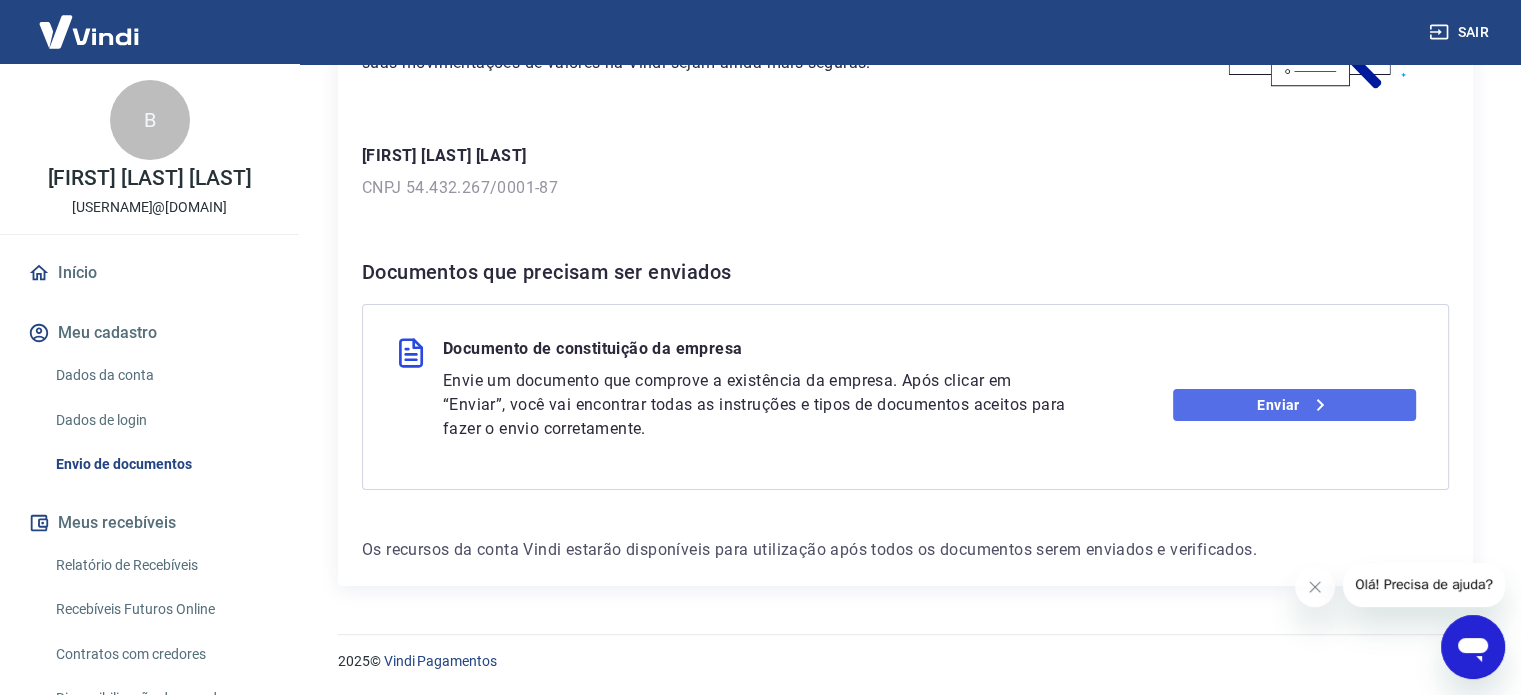 click on "Enviar" at bounding box center (1294, 405) 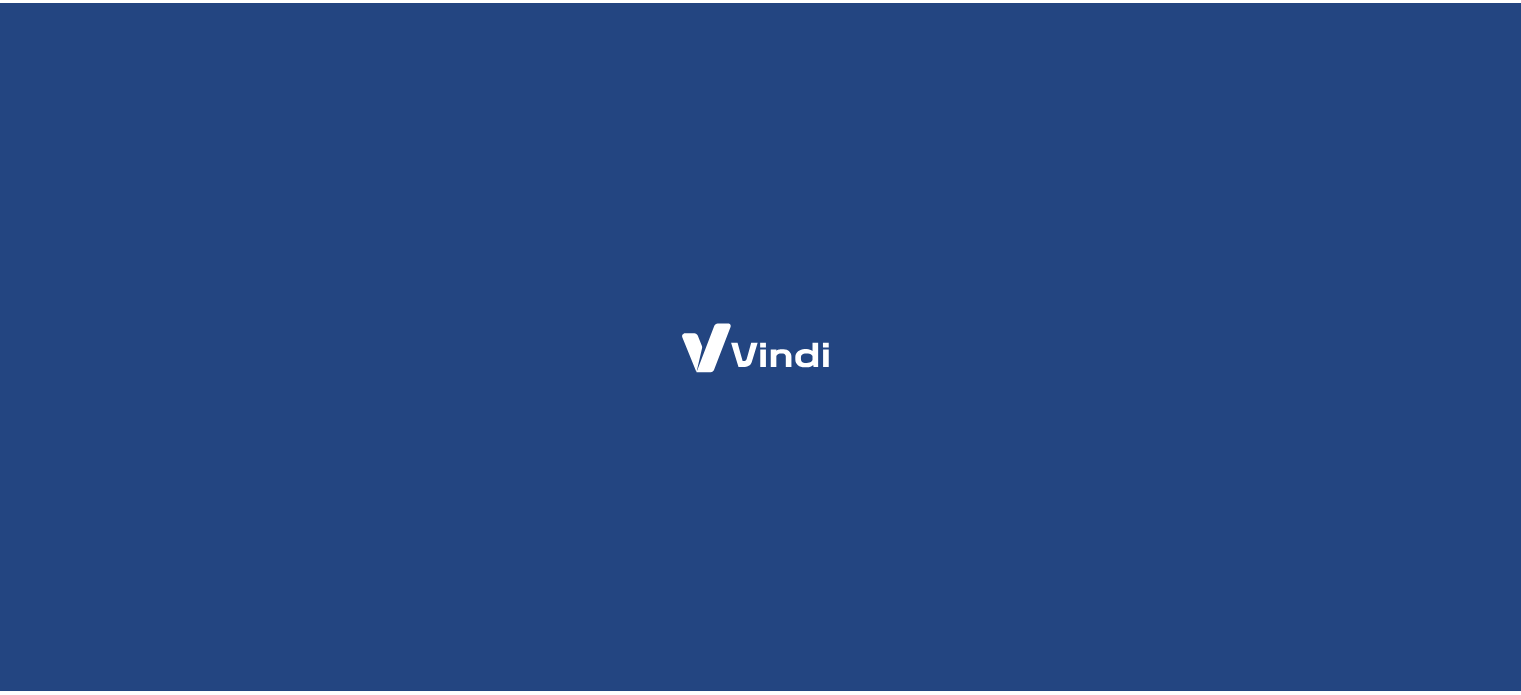 scroll, scrollTop: 0, scrollLeft: 0, axis: both 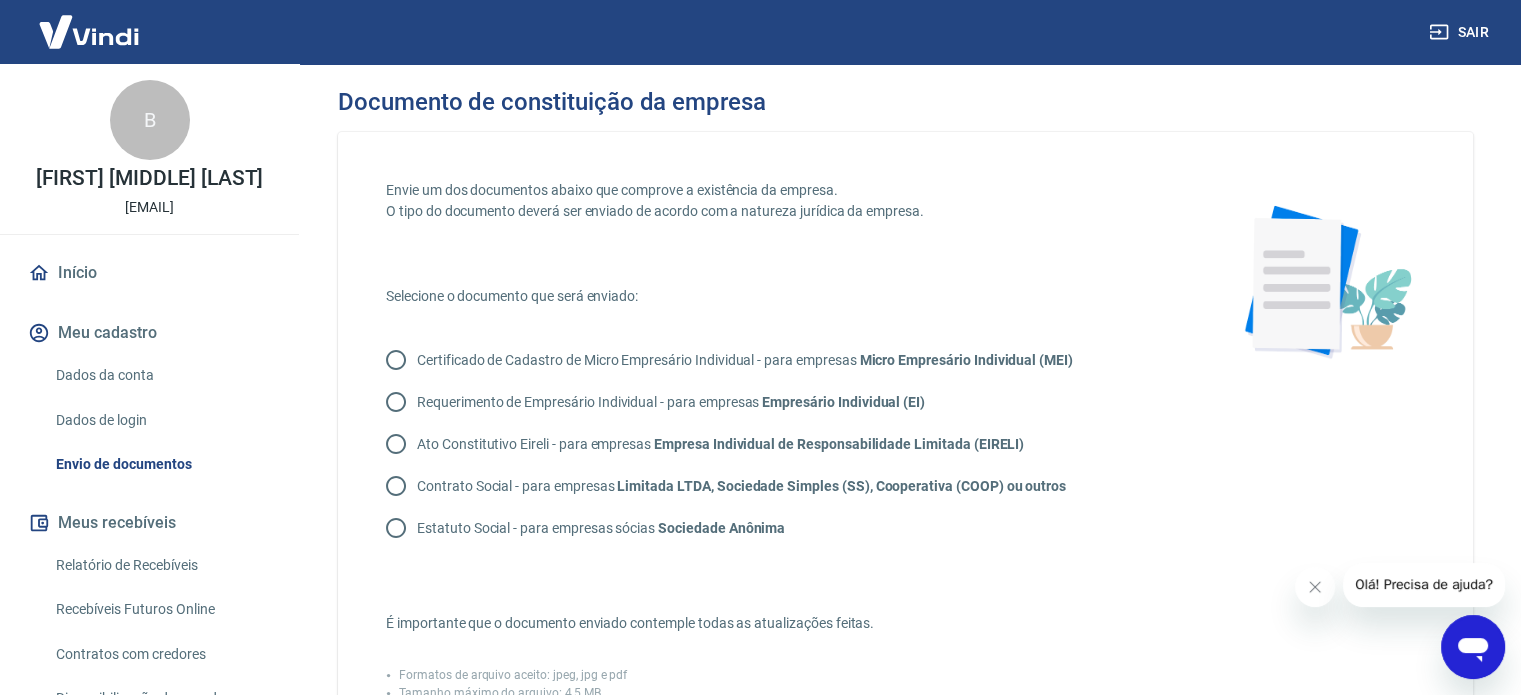 click on "Certificado de Cadastro de Micro Empresário Individual - para empresas   Micro Empresário Individual (MEI)" at bounding box center [724, 360] 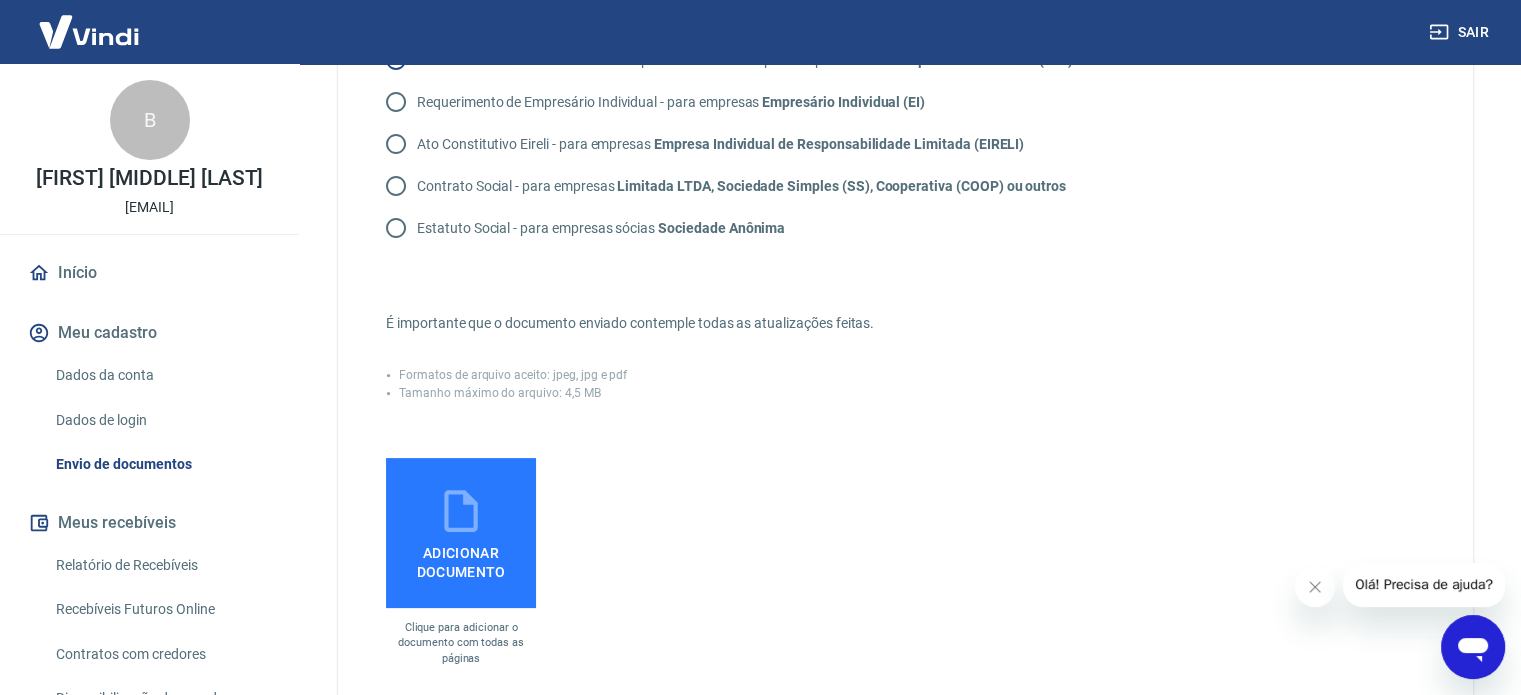 scroll, scrollTop: 400, scrollLeft: 0, axis: vertical 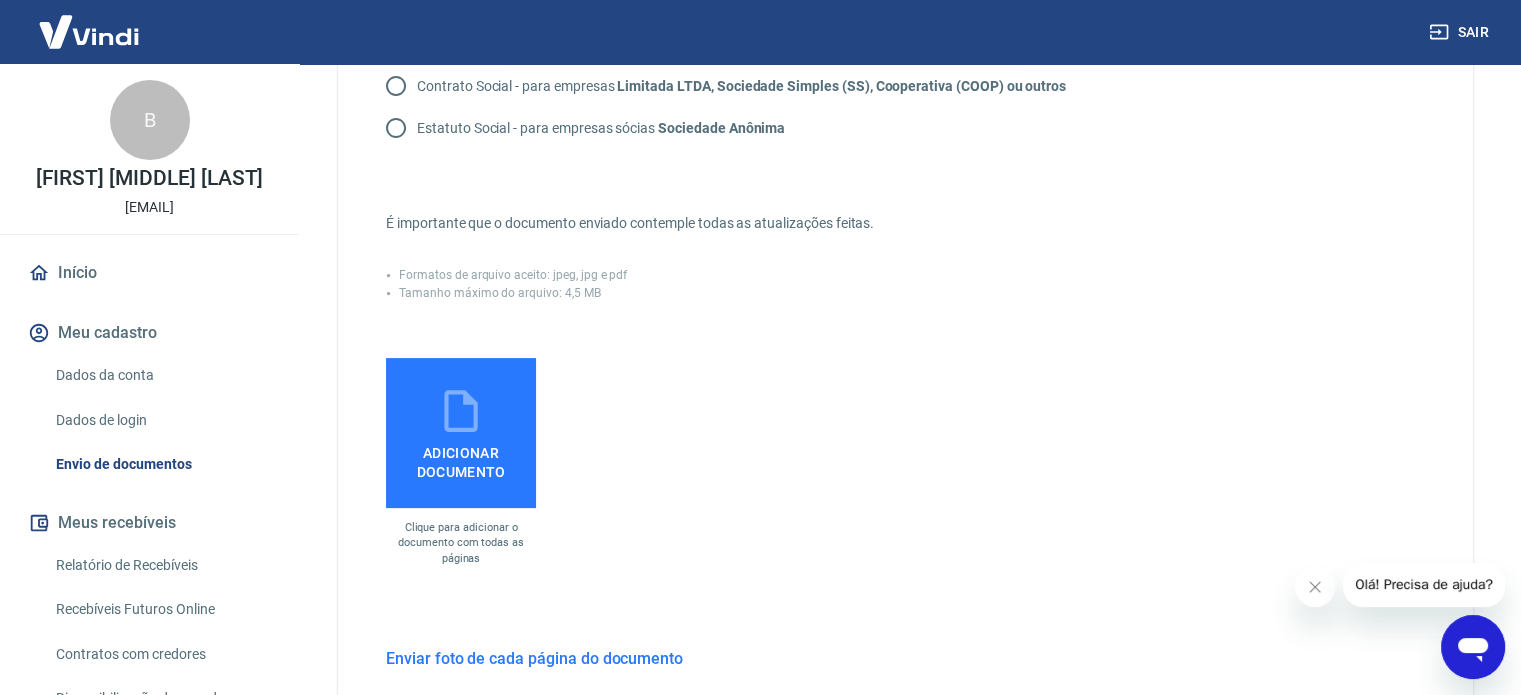 click on "Adicionar documento" at bounding box center (461, 458) 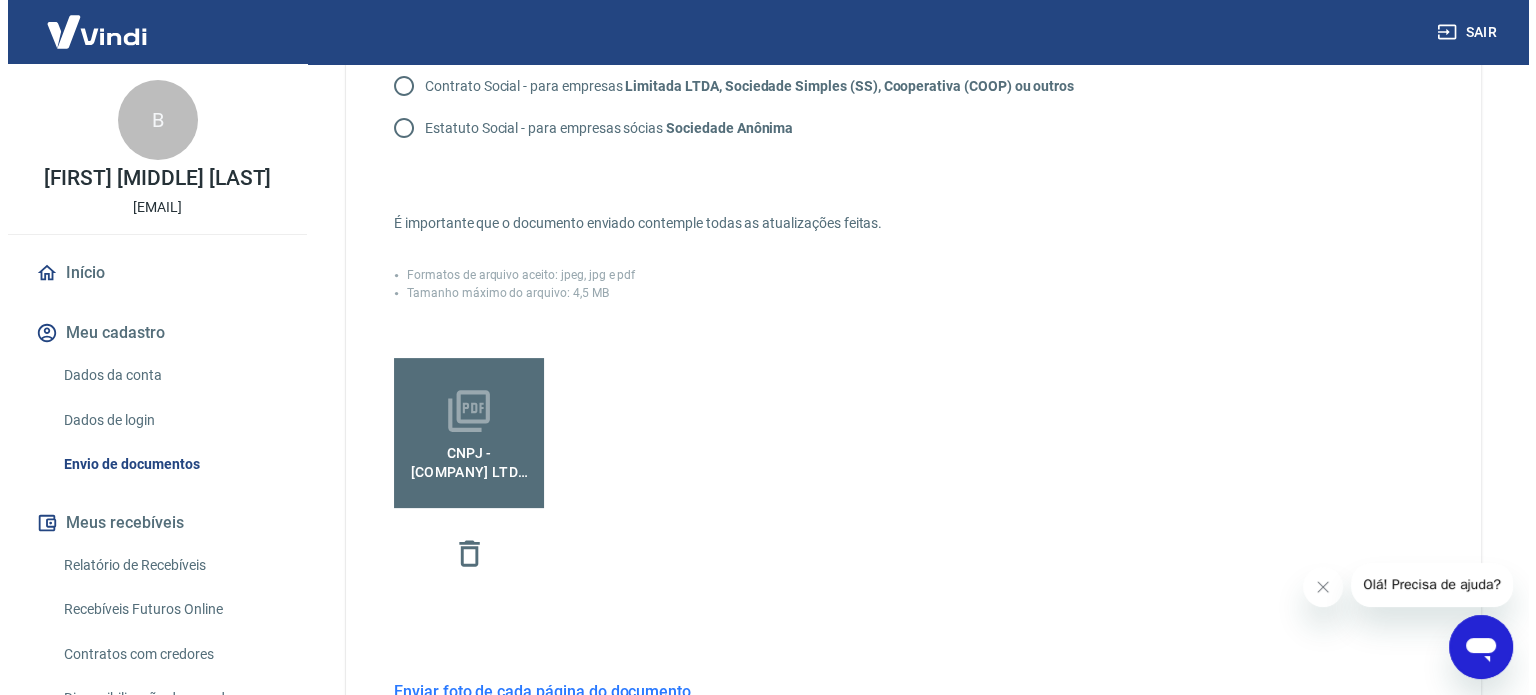 scroll, scrollTop: 691, scrollLeft: 0, axis: vertical 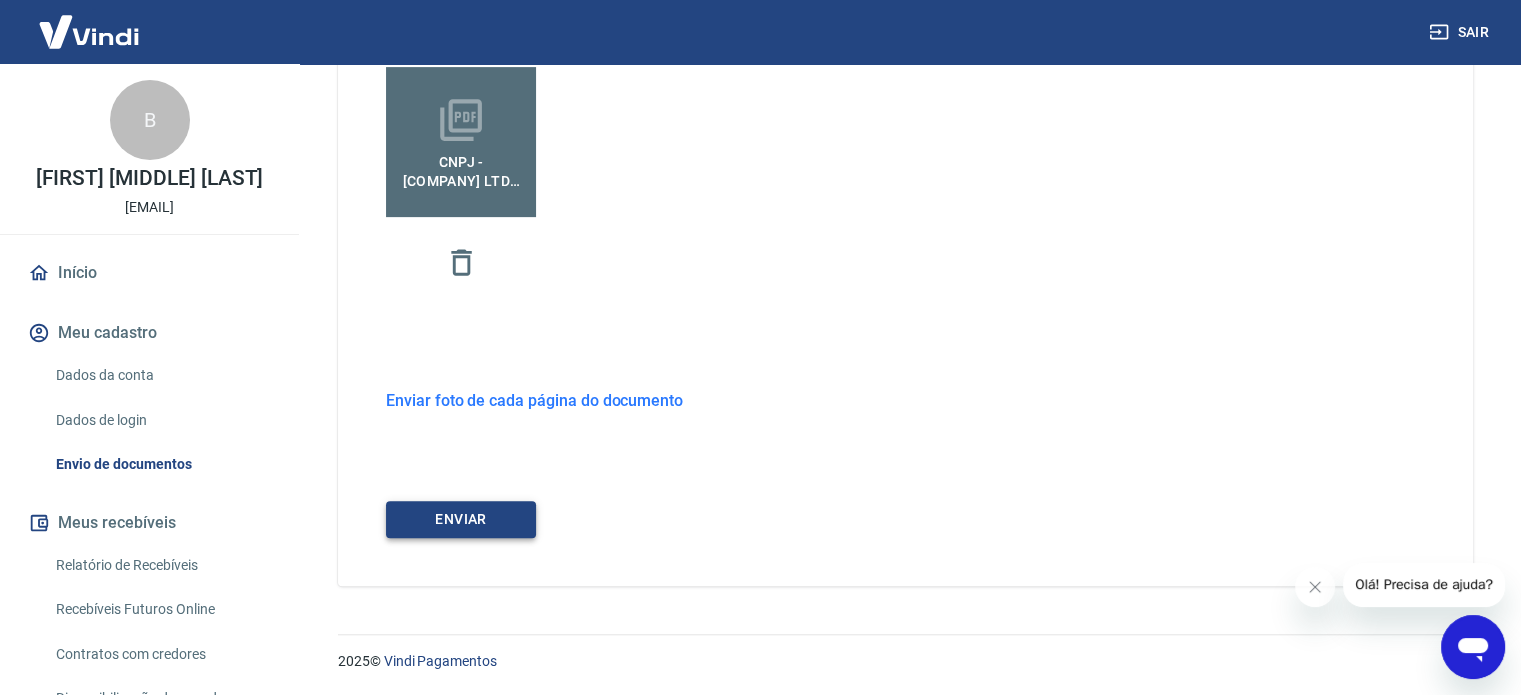 click on "ENVIAR" at bounding box center (461, 519) 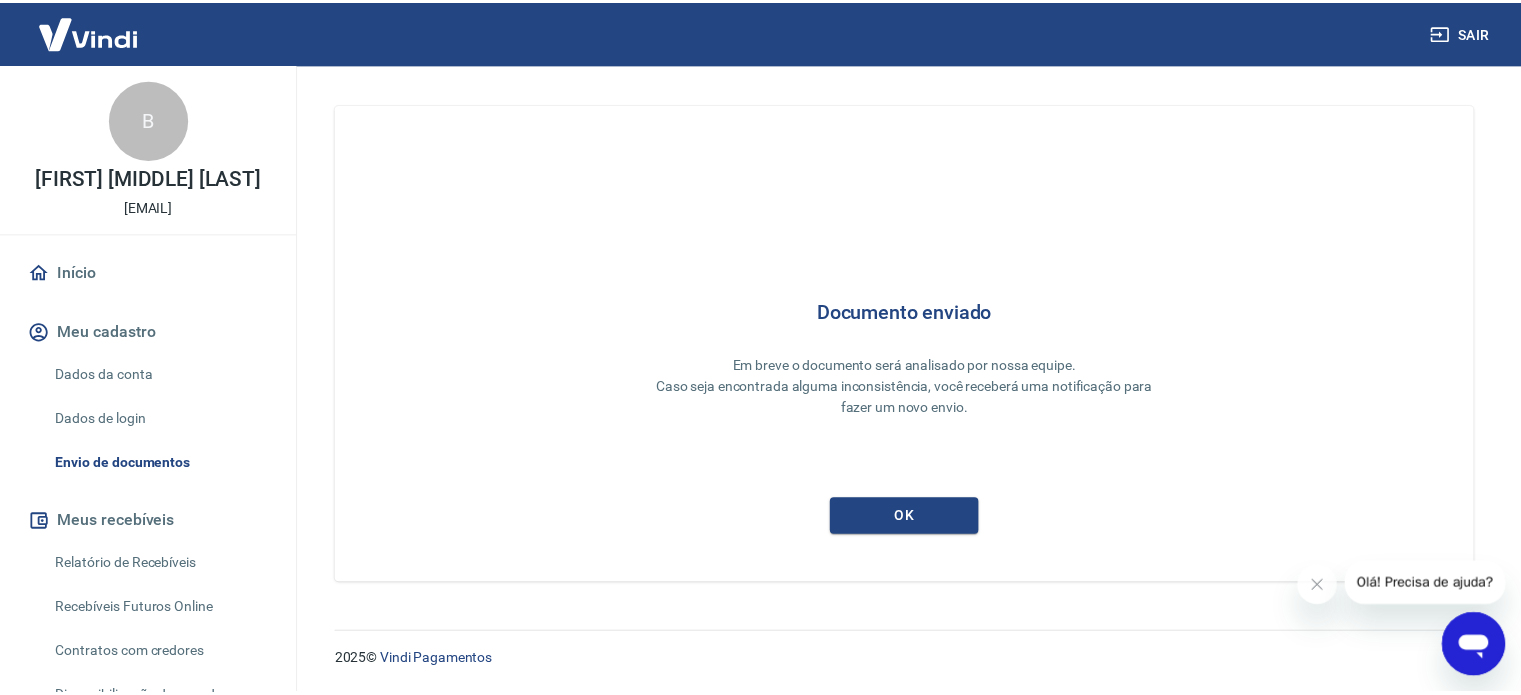 scroll, scrollTop: 0, scrollLeft: 0, axis: both 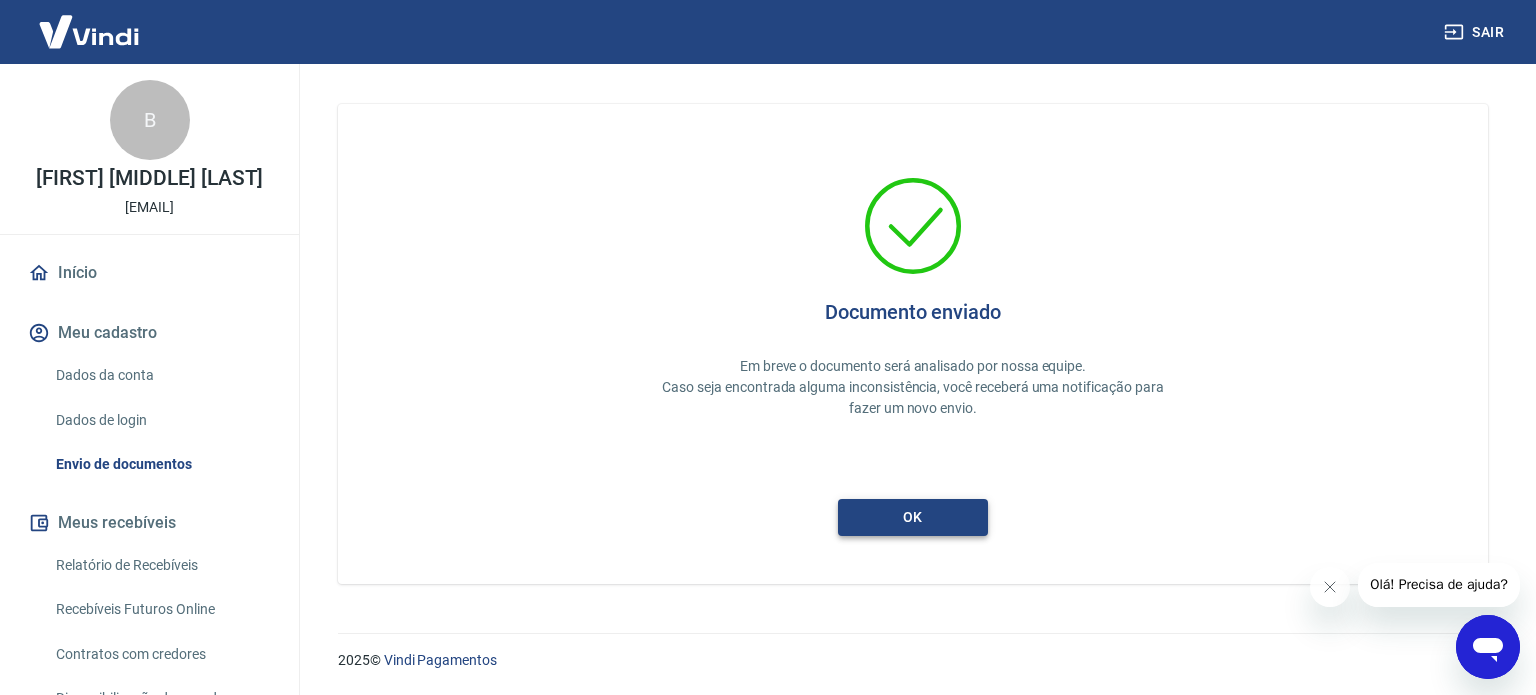 click on "ok" at bounding box center [913, 517] 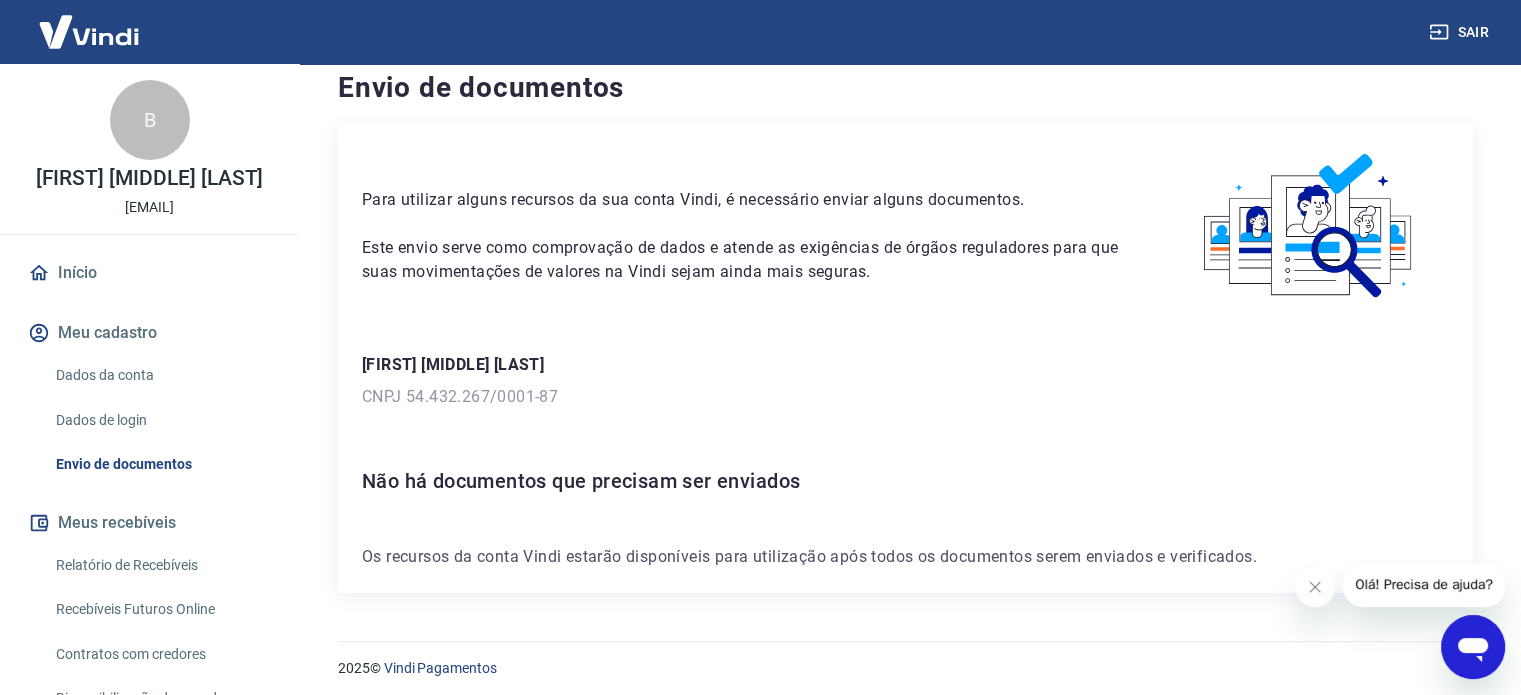 scroll, scrollTop: 28, scrollLeft: 0, axis: vertical 